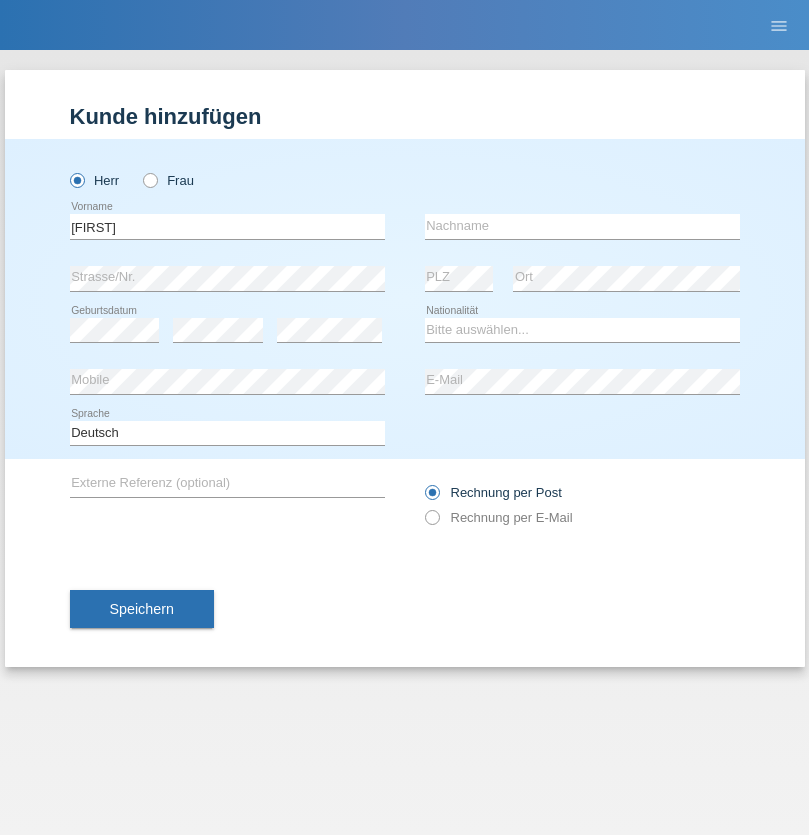 scroll, scrollTop: 0, scrollLeft: 0, axis: both 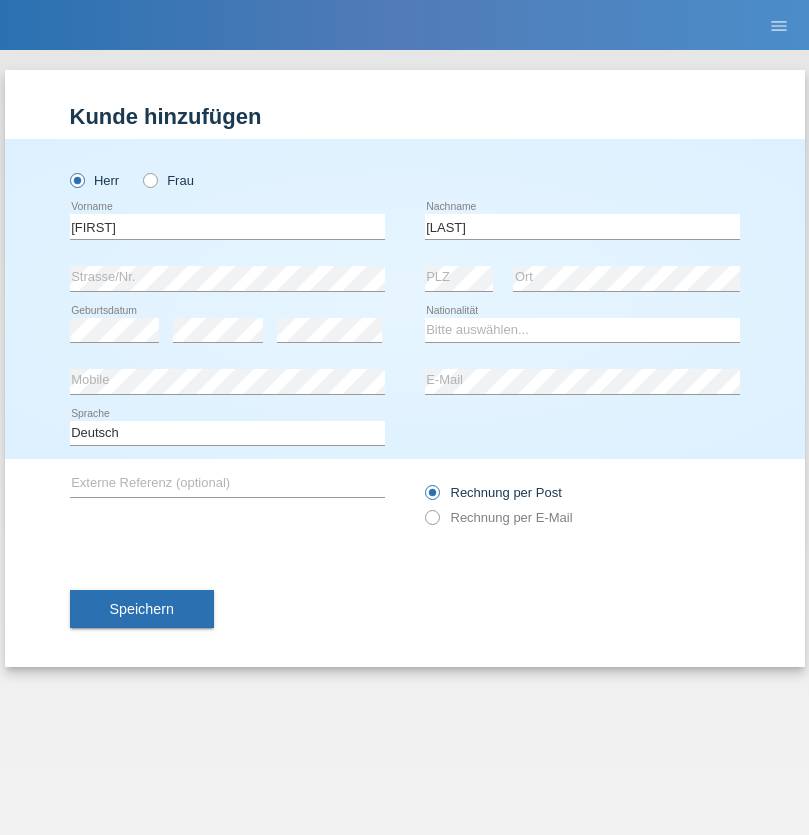 type on "[LAST]" 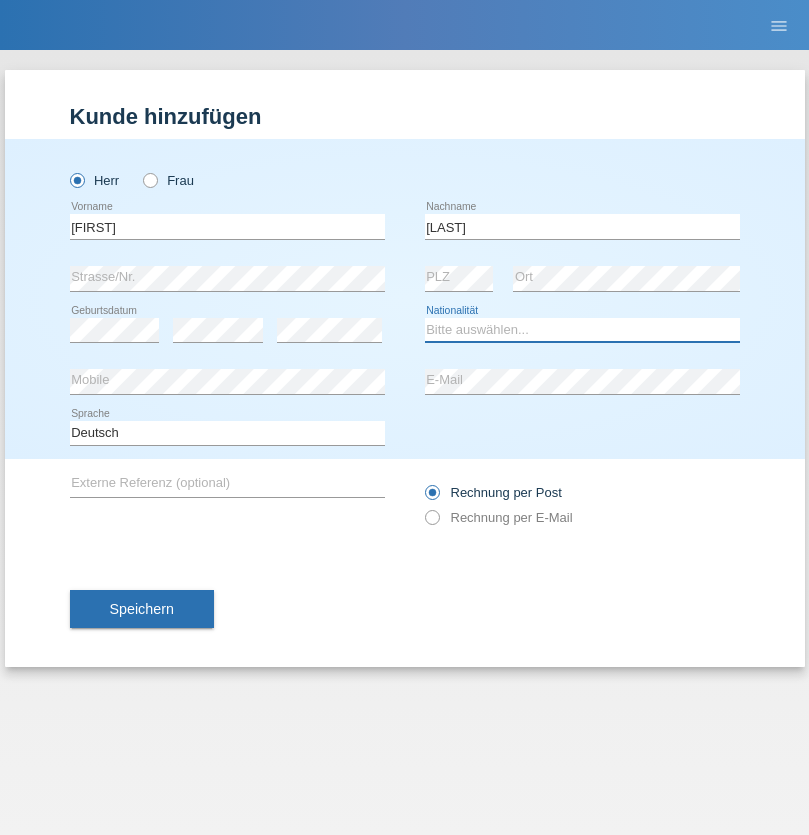 select on "CH" 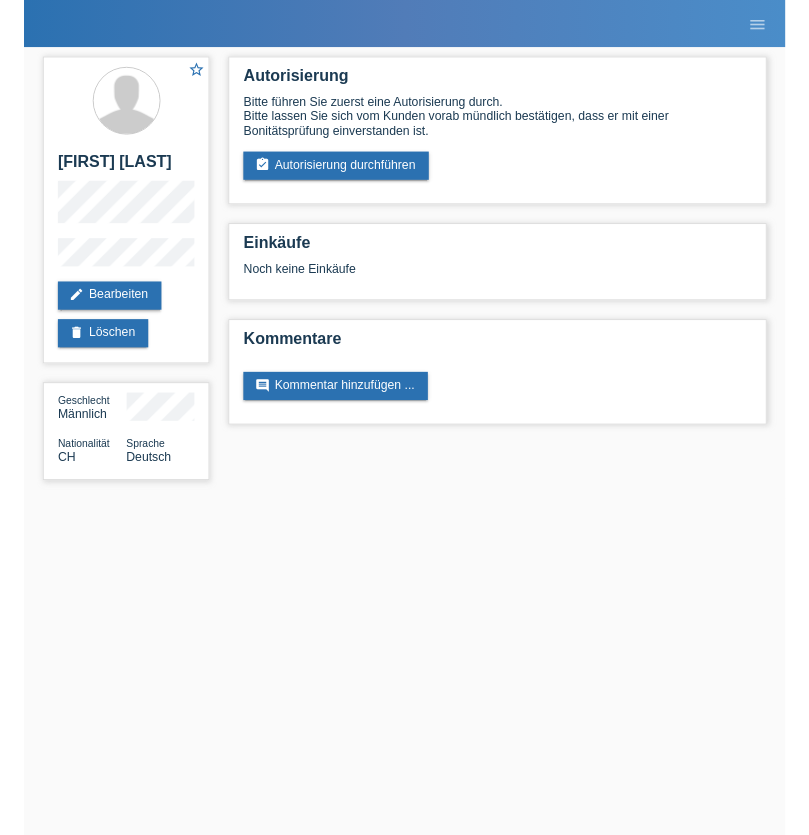 scroll, scrollTop: 0, scrollLeft: 0, axis: both 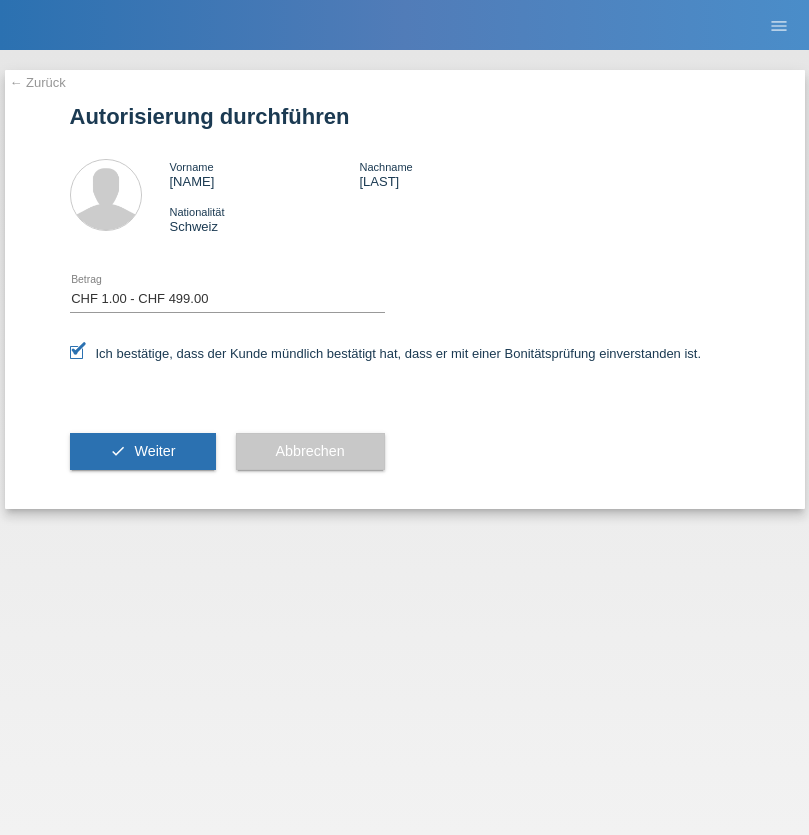 select on "1" 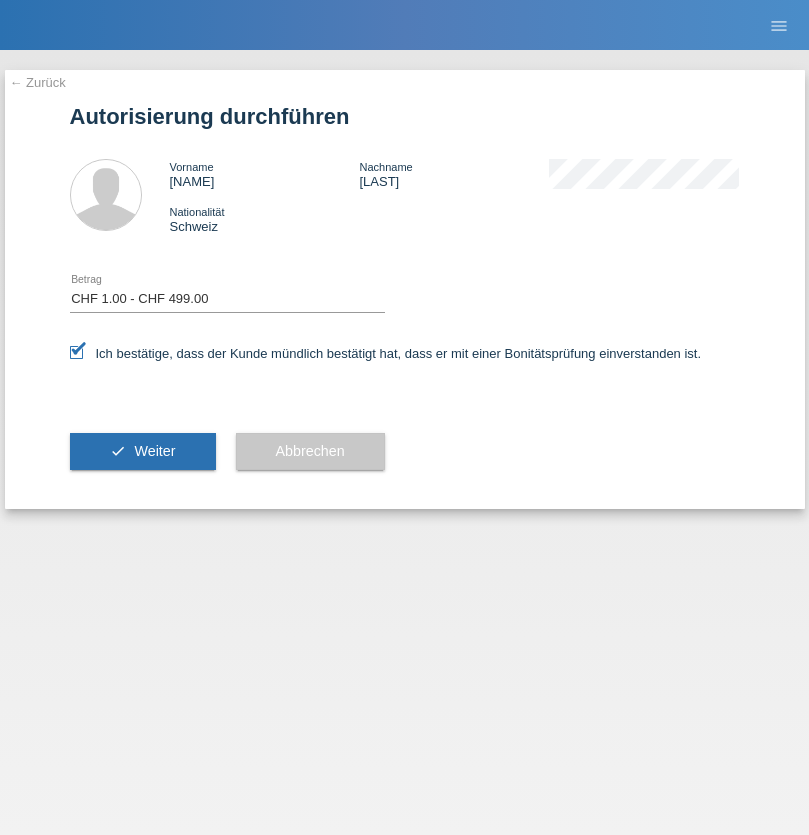 scroll, scrollTop: 0, scrollLeft: 0, axis: both 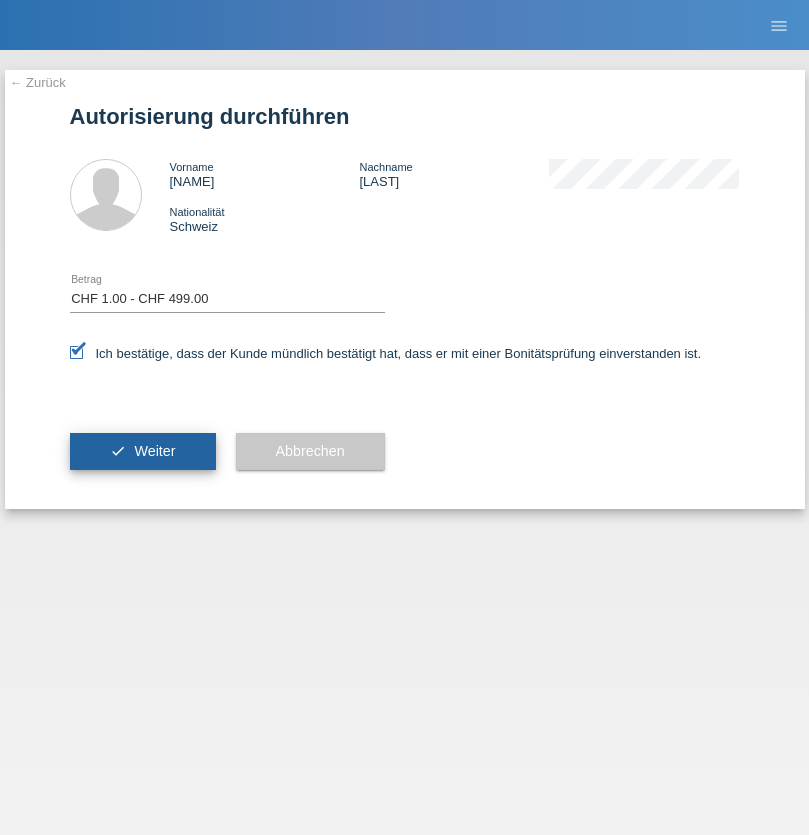 click on "Weiter" at bounding box center [154, 451] 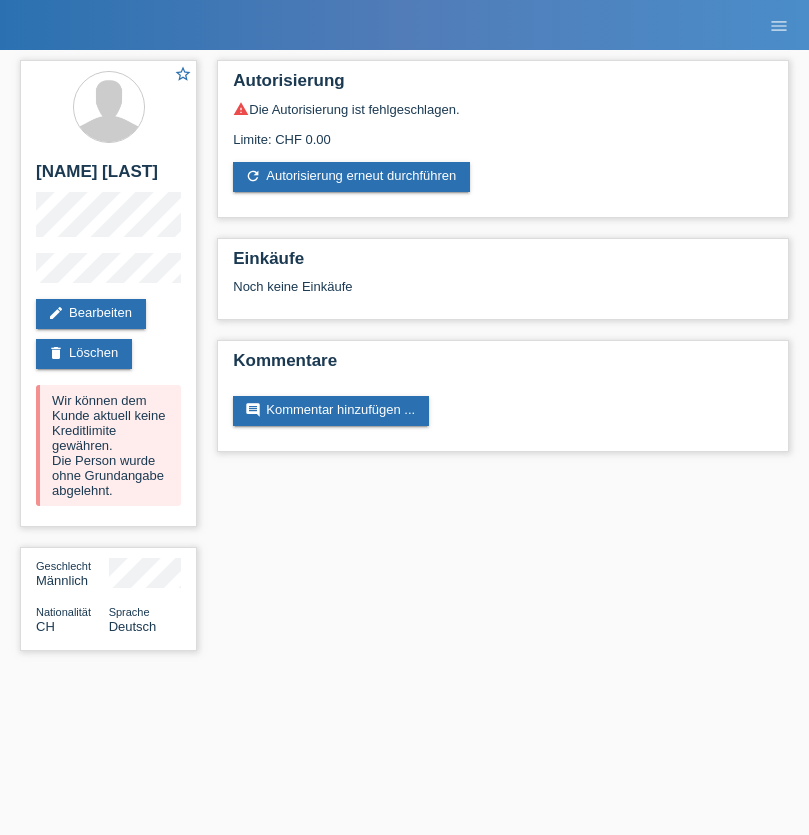 scroll, scrollTop: 0, scrollLeft: 0, axis: both 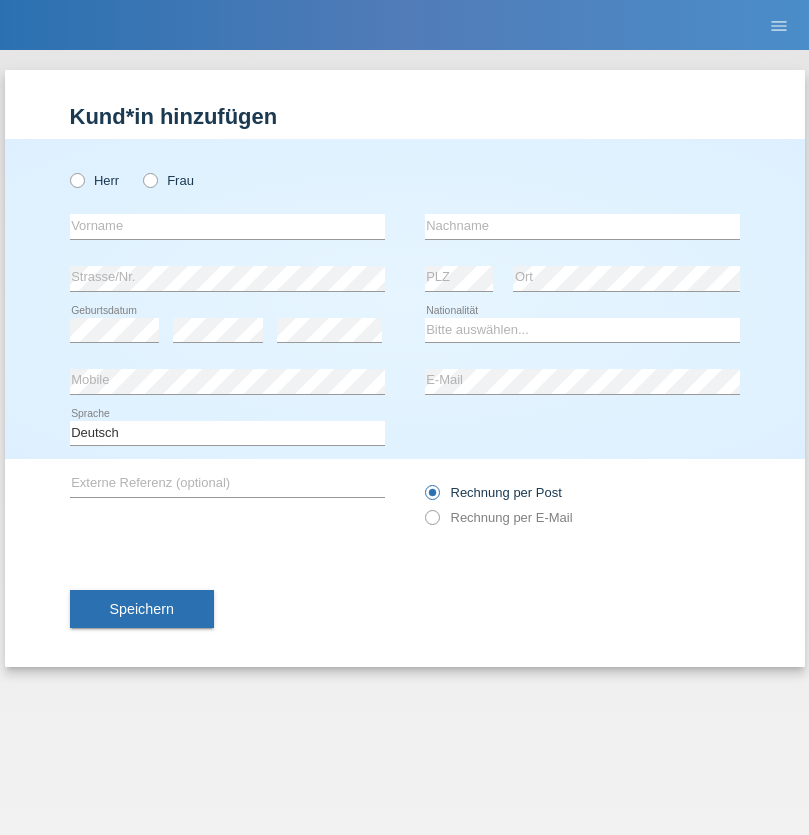 radio on "true" 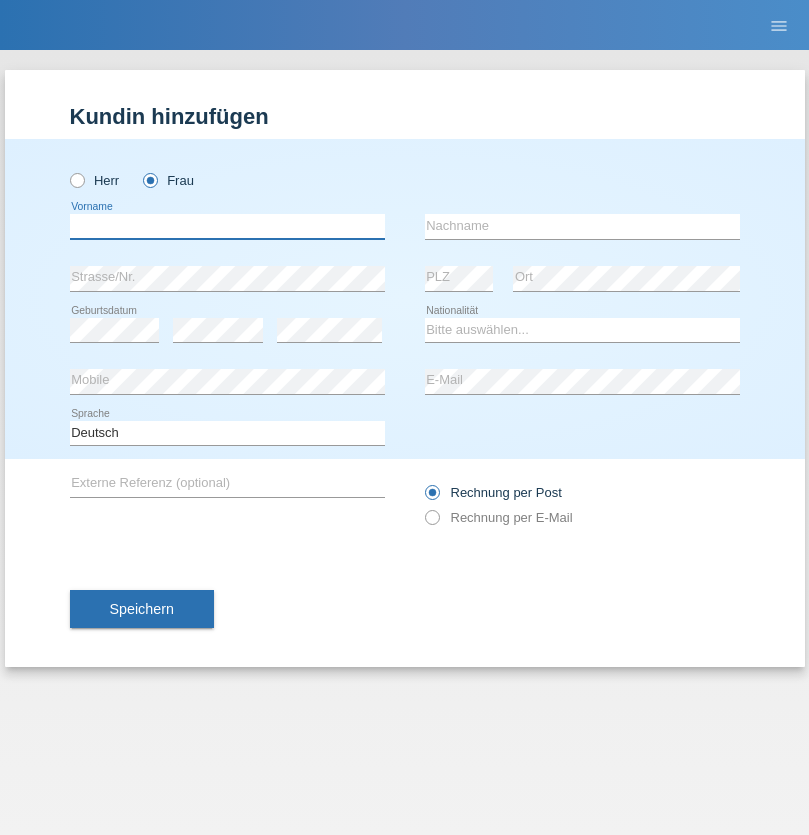 click at bounding box center (227, 226) 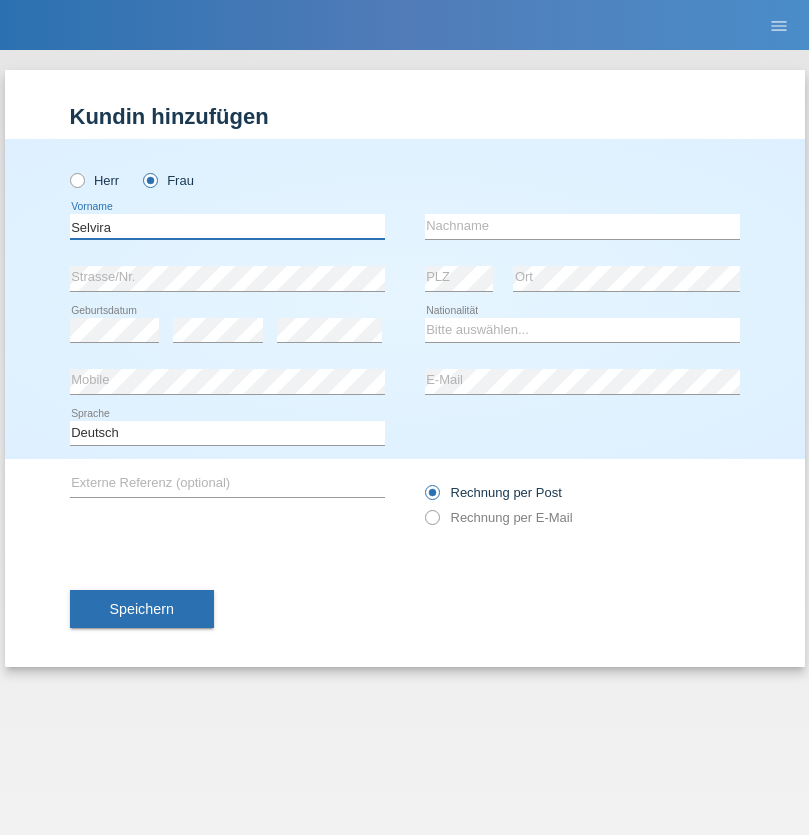 type on "Selvira" 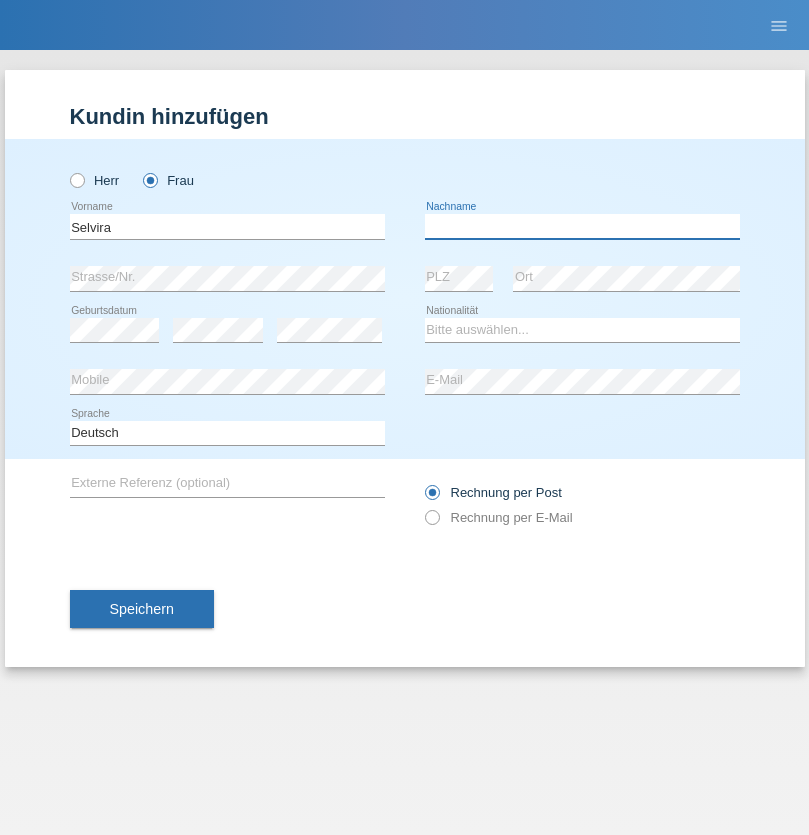 click at bounding box center [582, 226] 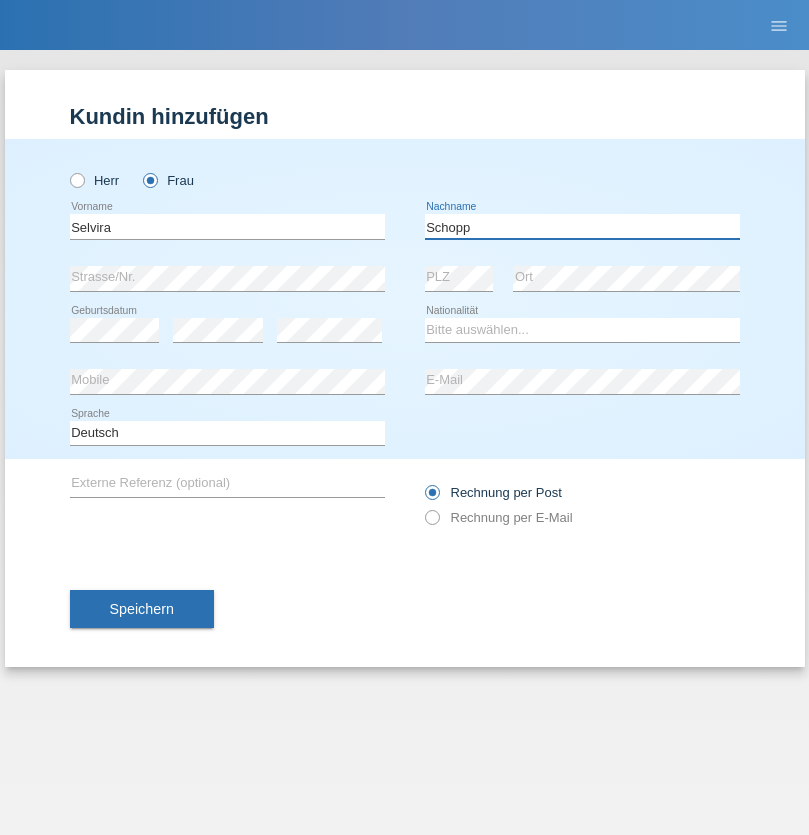 type on "Schopp" 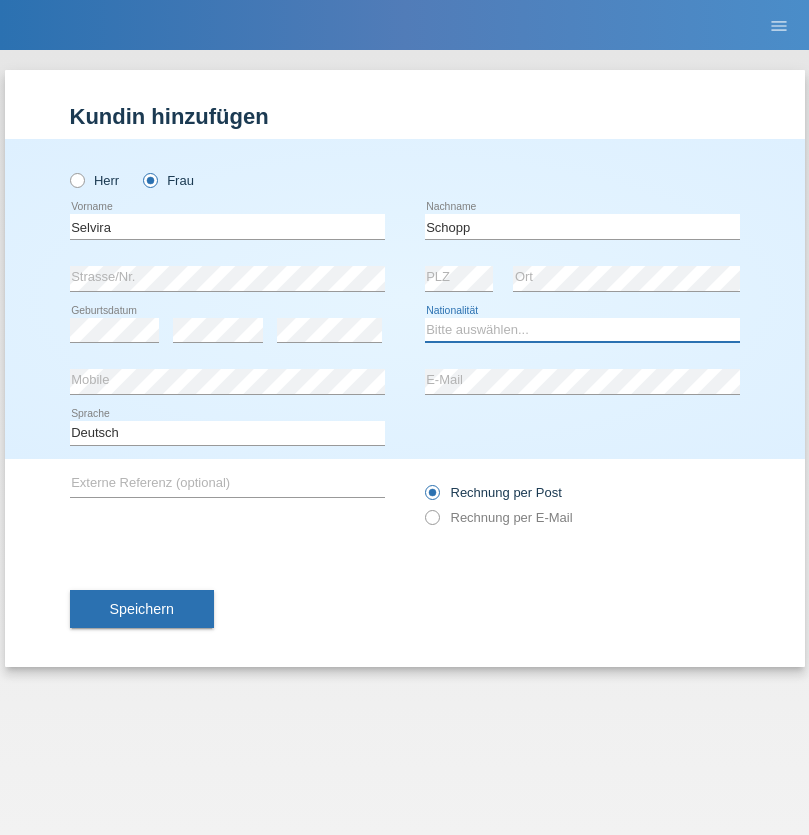 select on "CH" 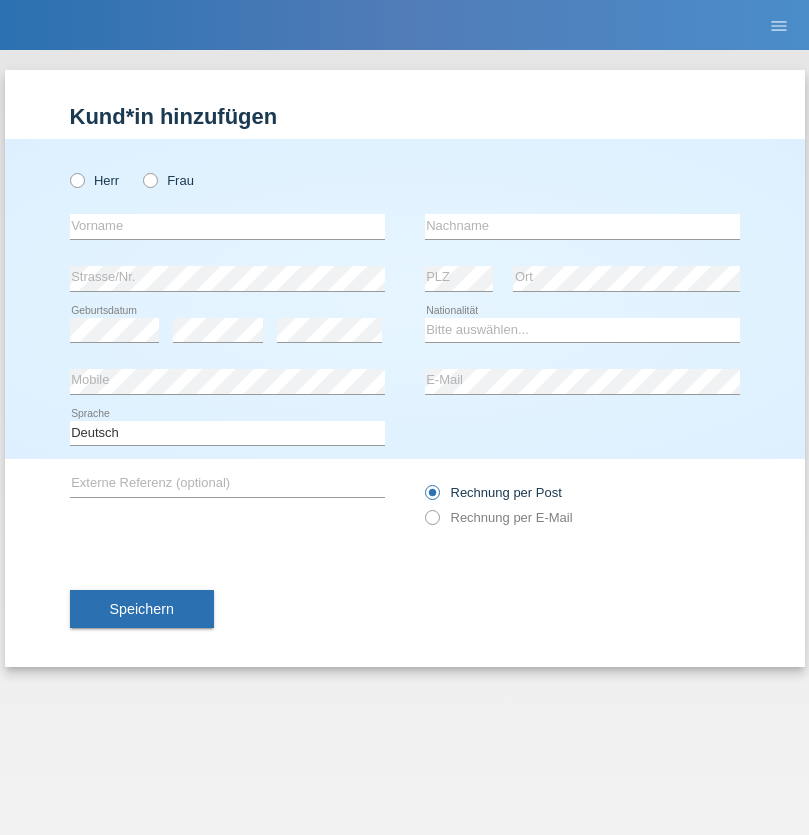 scroll, scrollTop: 0, scrollLeft: 0, axis: both 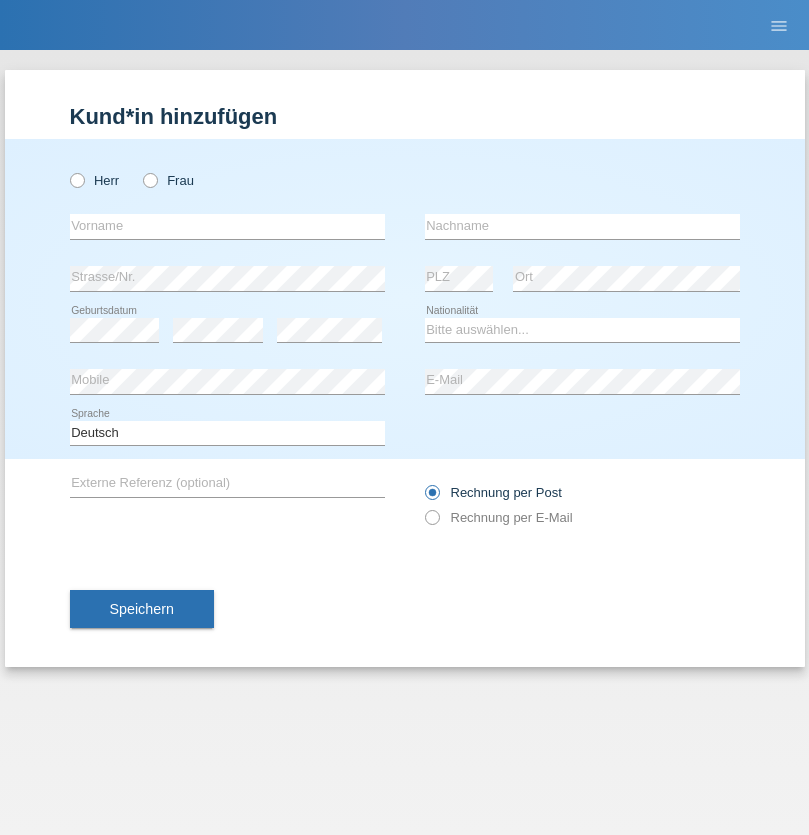 radio on "true" 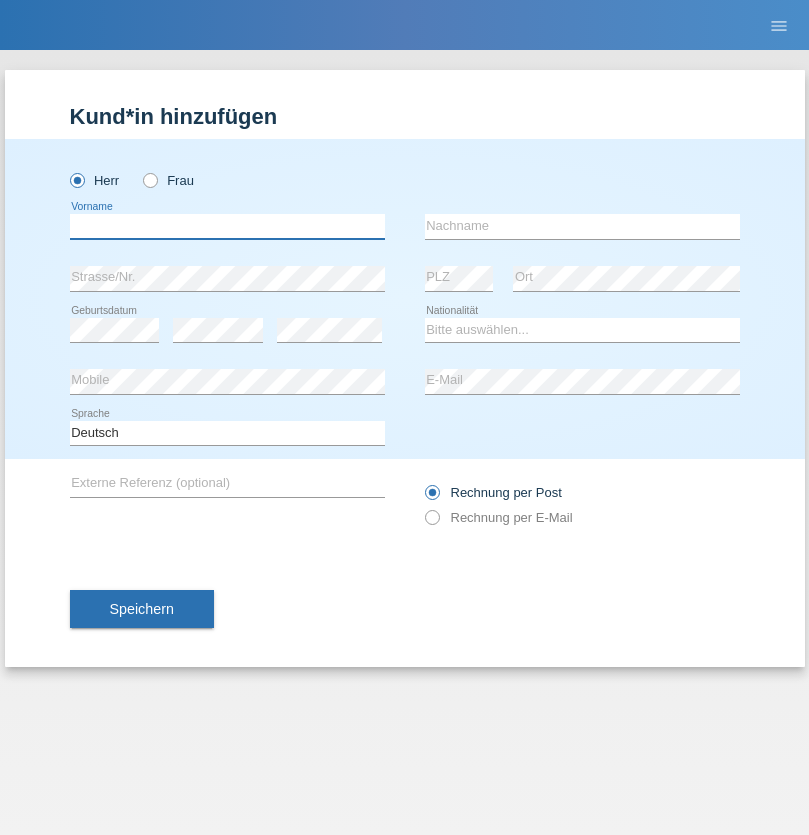 click at bounding box center (227, 226) 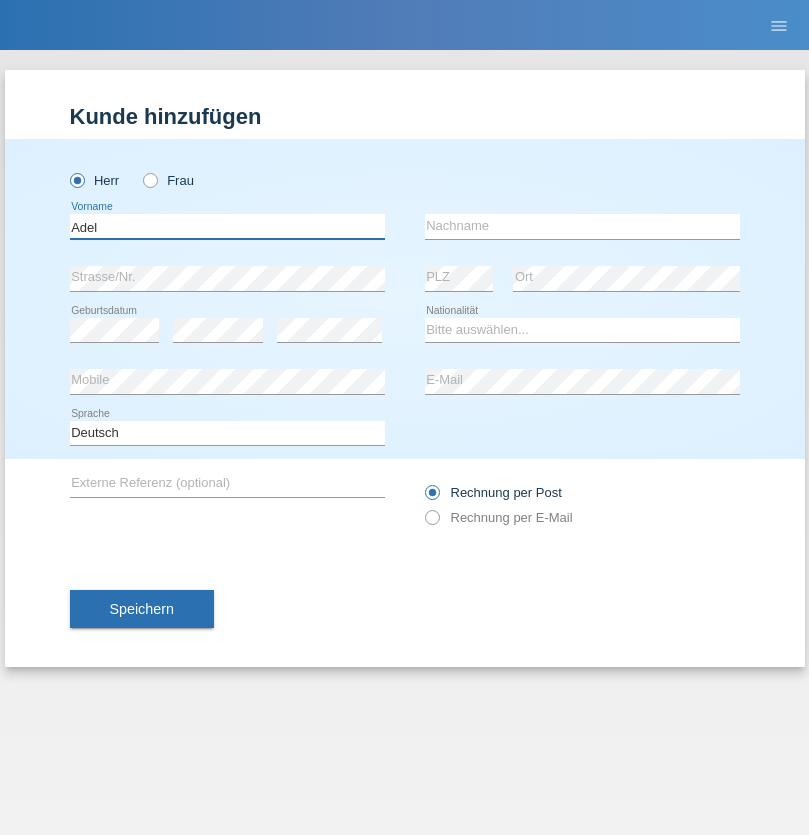 type on "Adel" 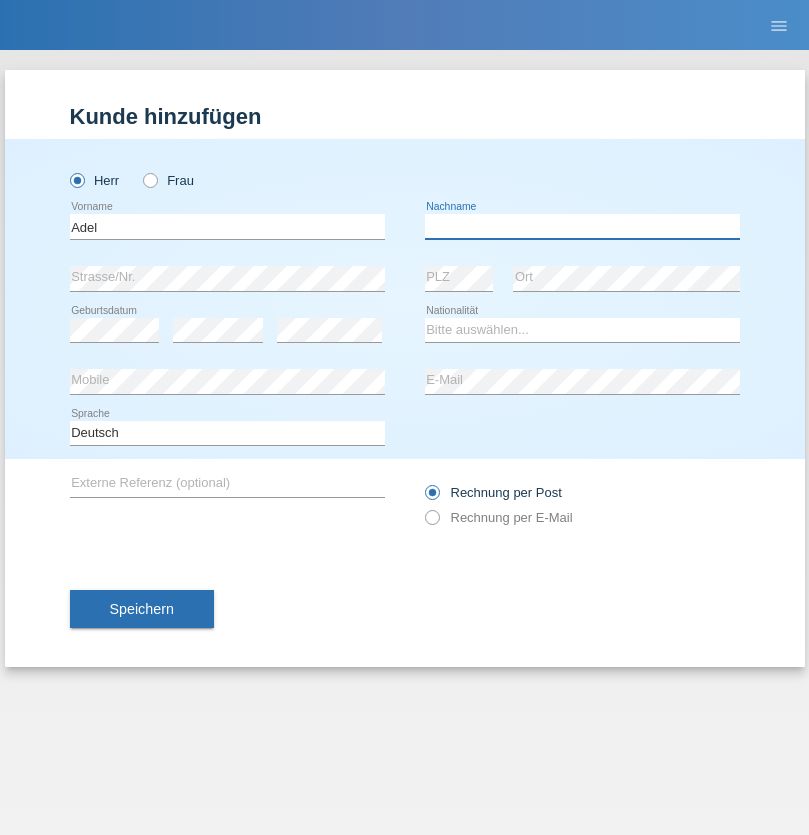 click at bounding box center [582, 226] 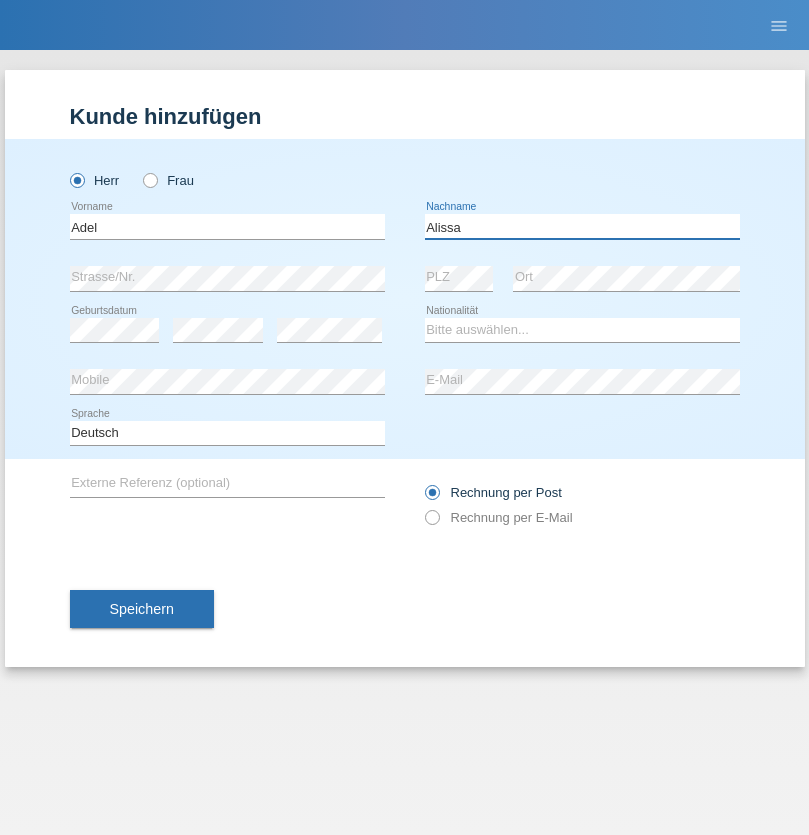type on "Alissa" 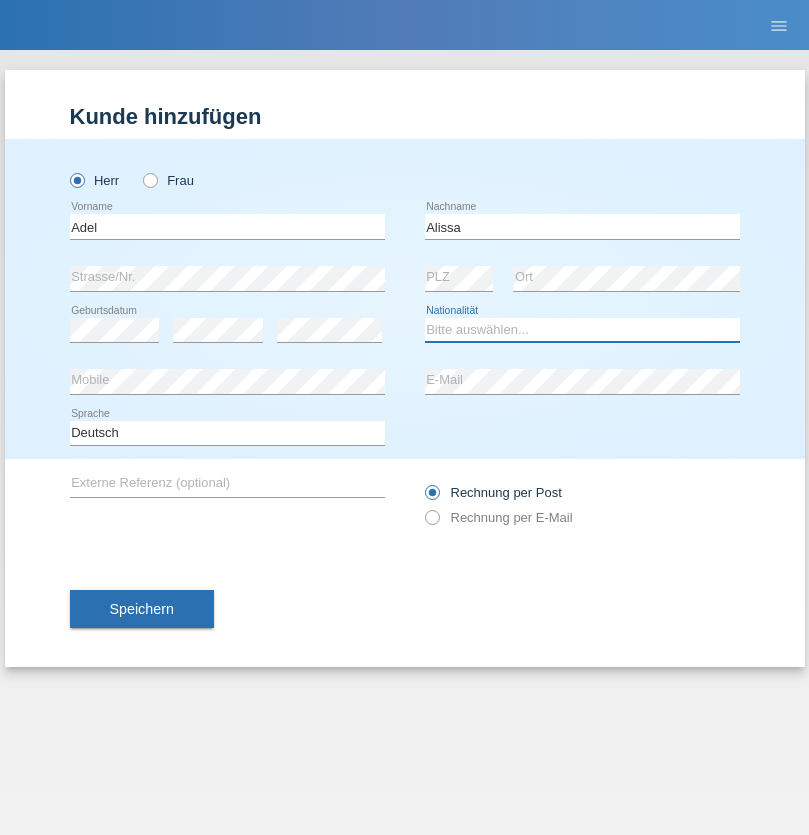 select on "SY" 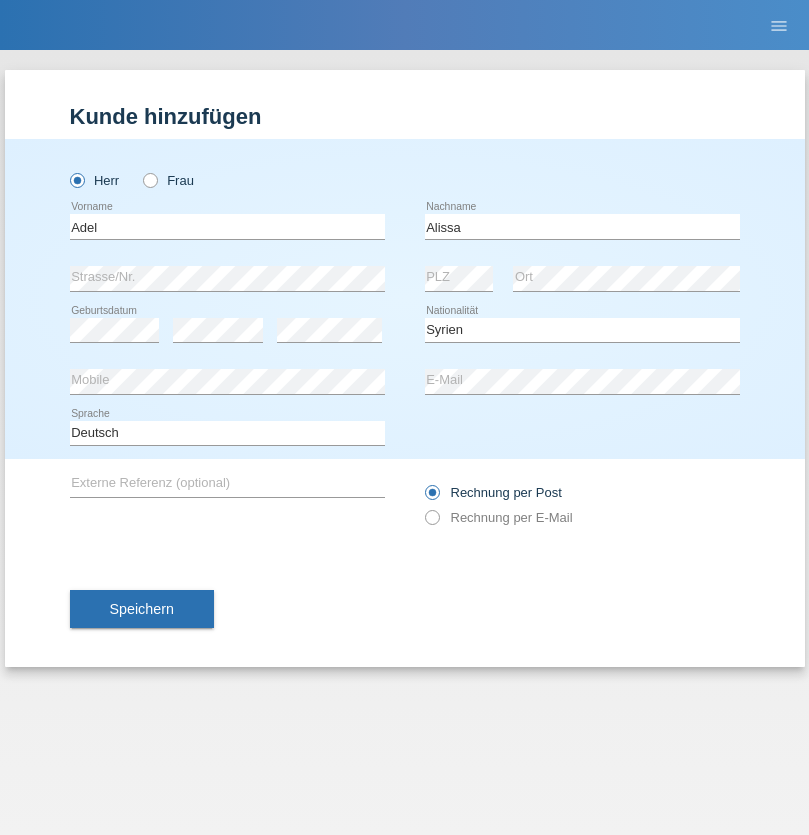 select on "C" 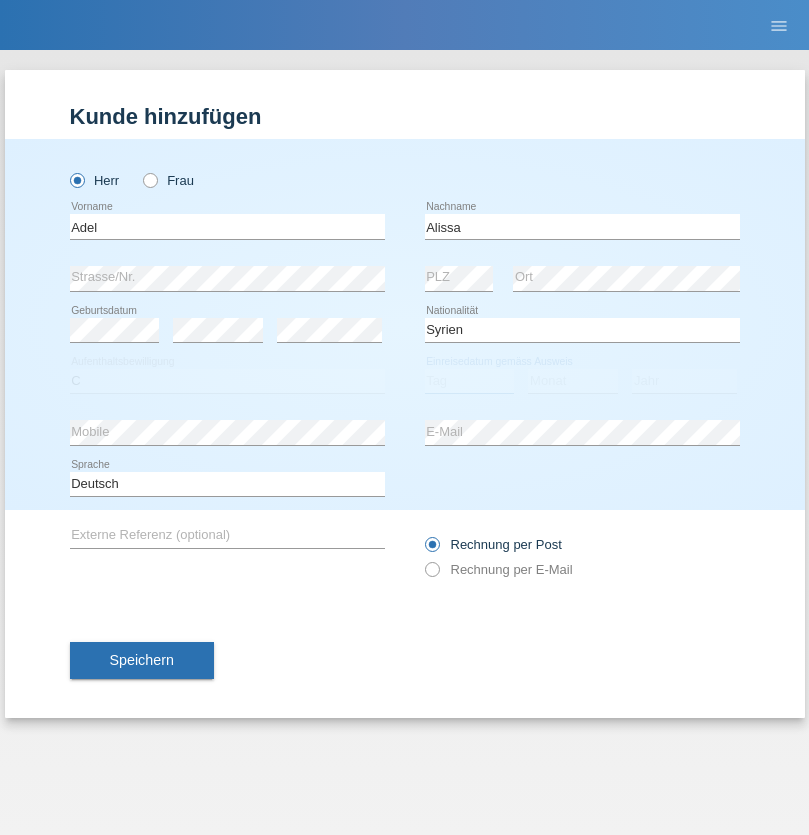 select on "20" 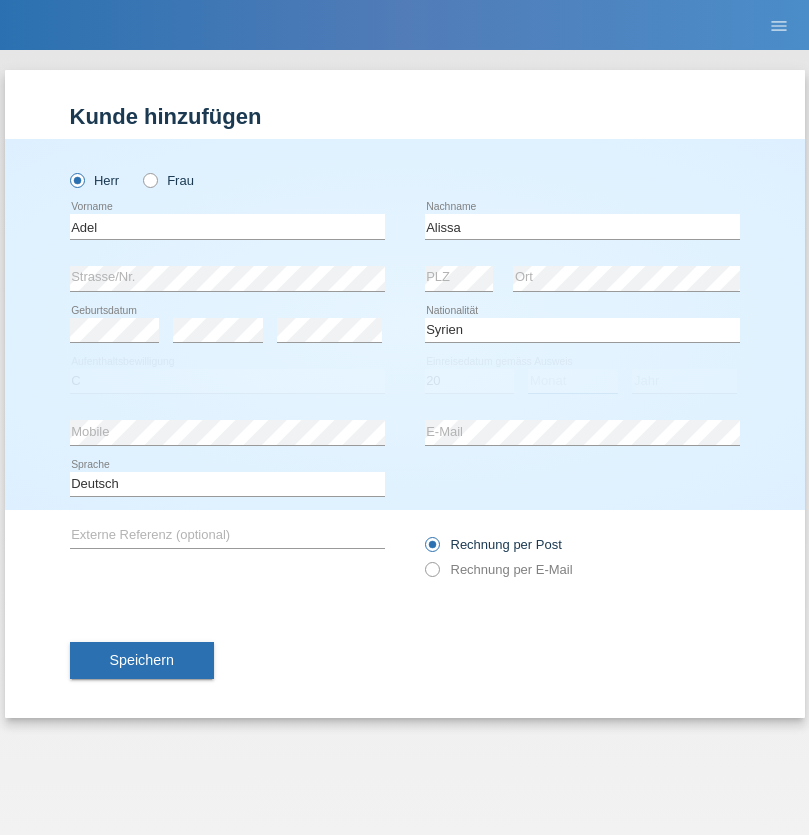 select on "09" 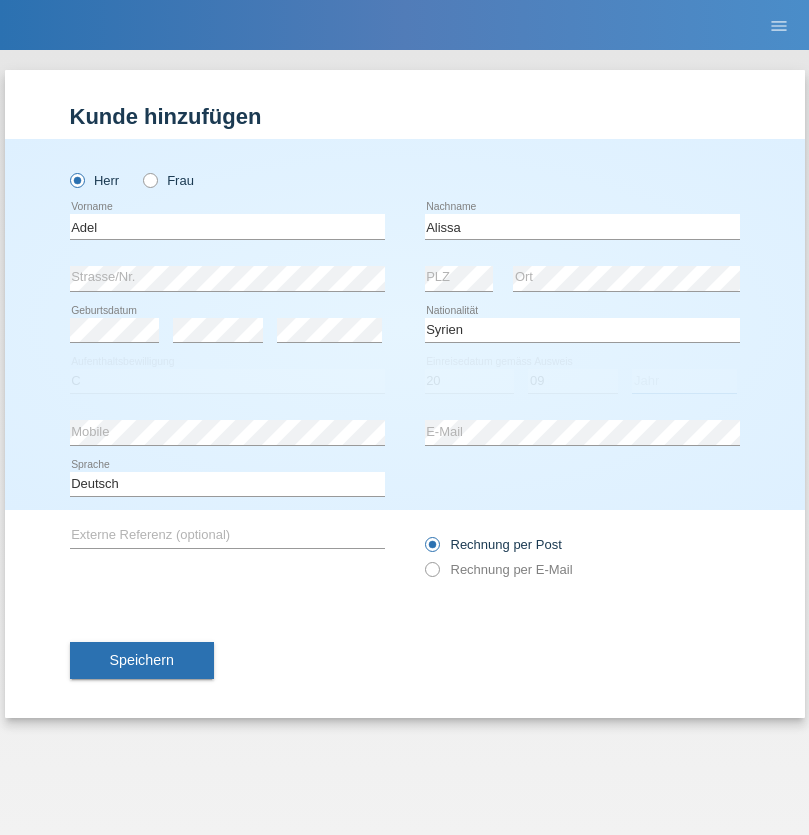 select on "2018" 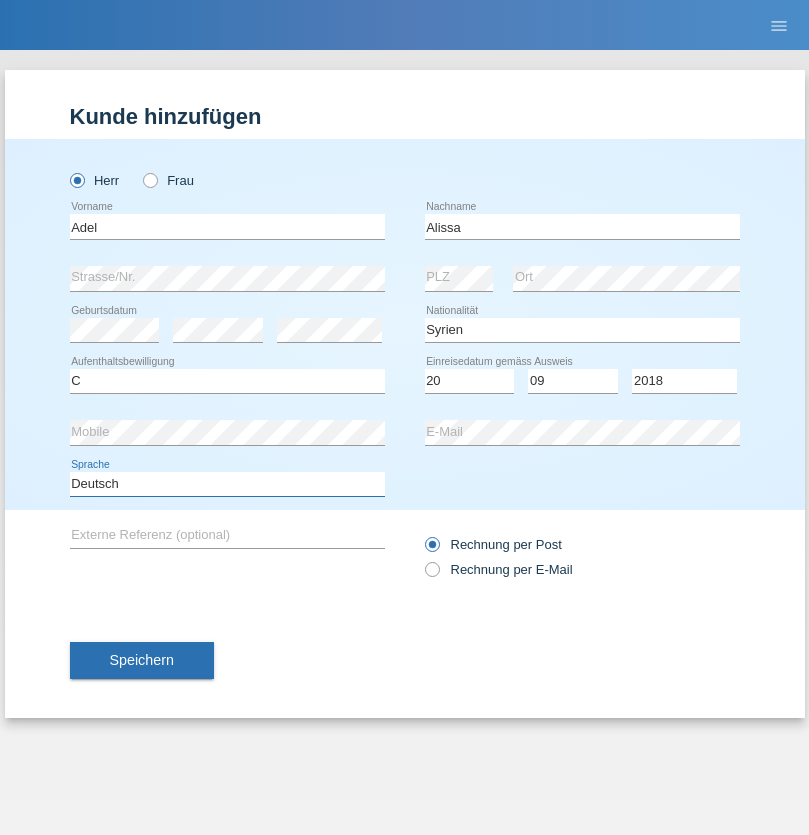 select on "en" 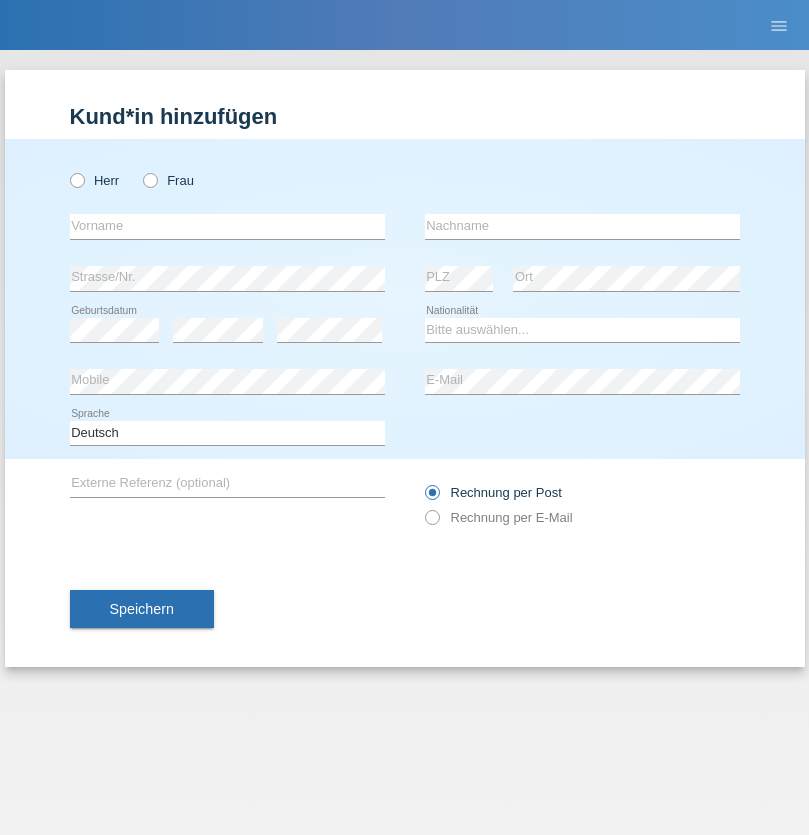 scroll, scrollTop: 0, scrollLeft: 0, axis: both 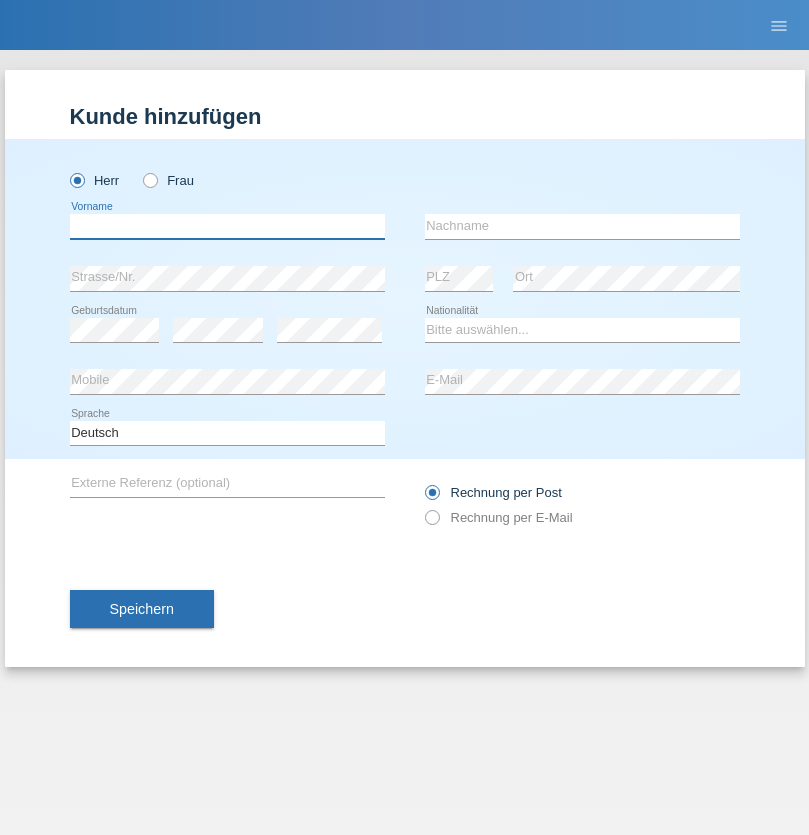 click at bounding box center [227, 226] 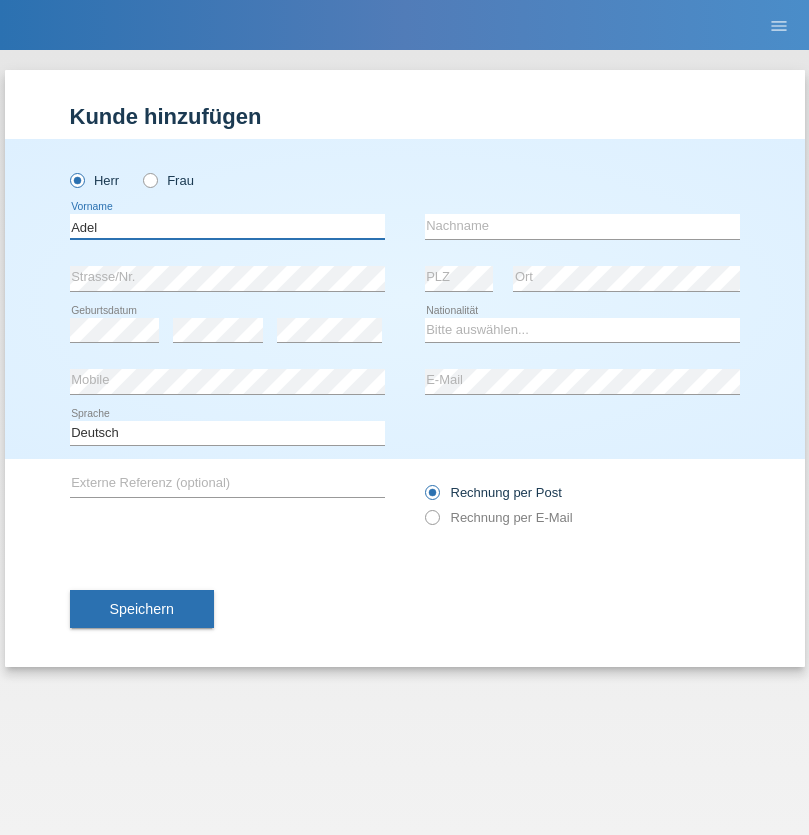 type on "Adel" 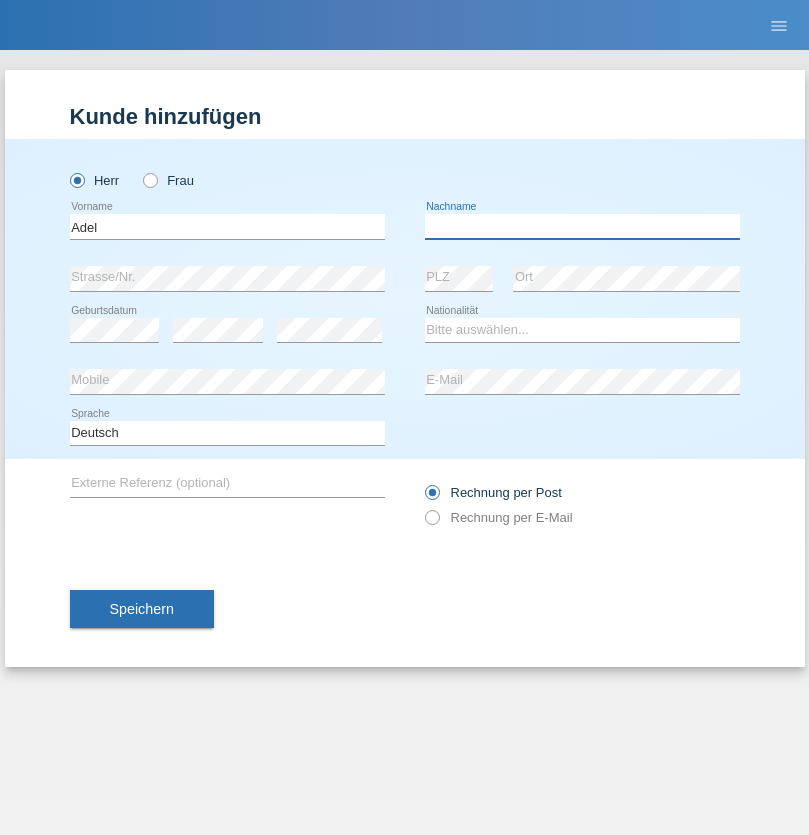 click at bounding box center (582, 226) 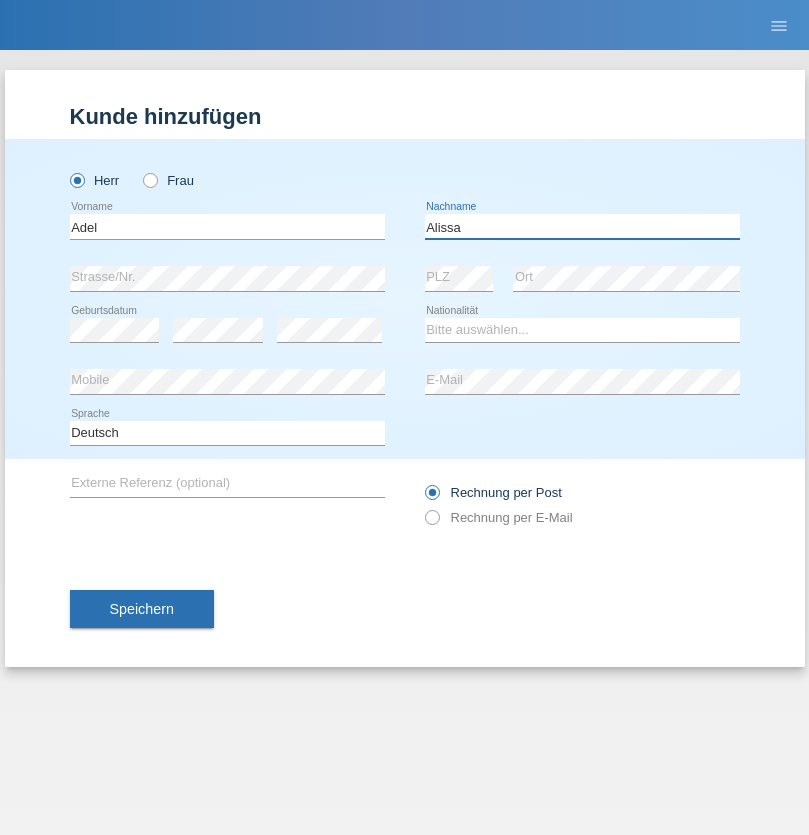 type on "Alissa" 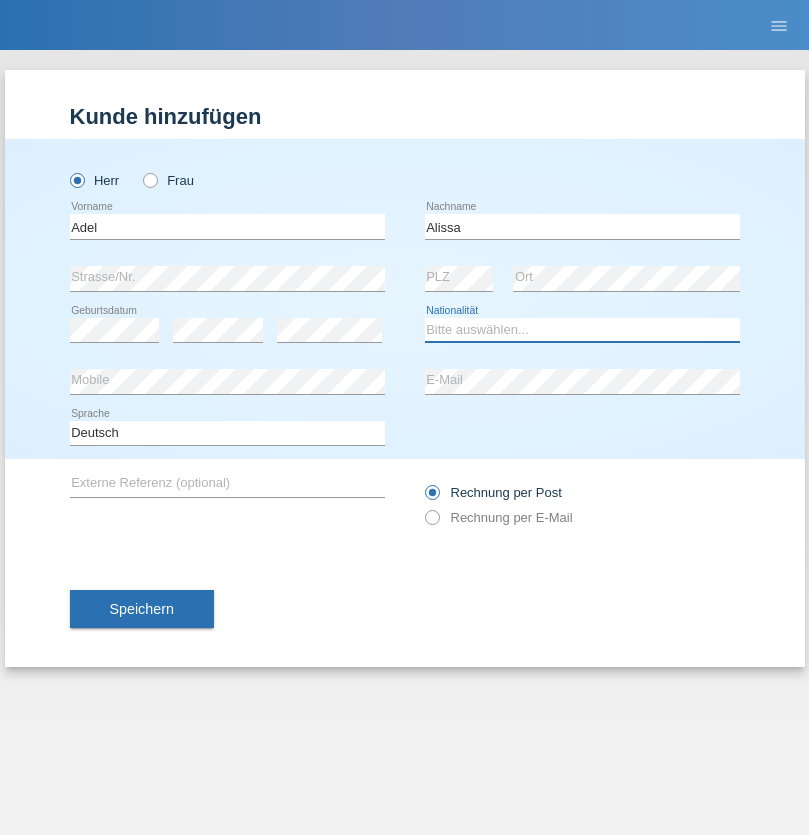select on "SY" 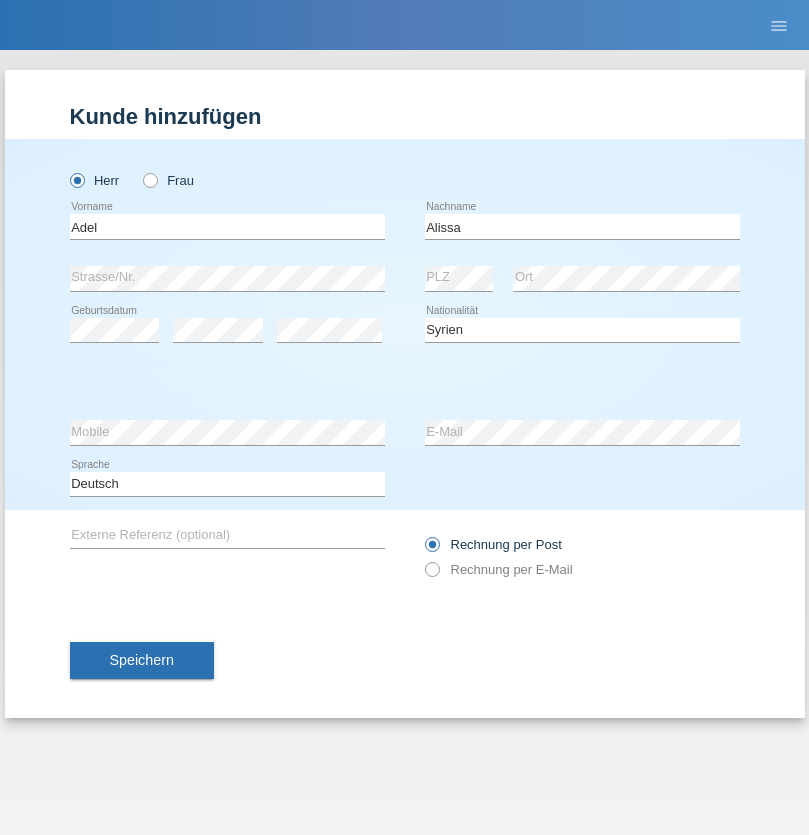 select on "C" 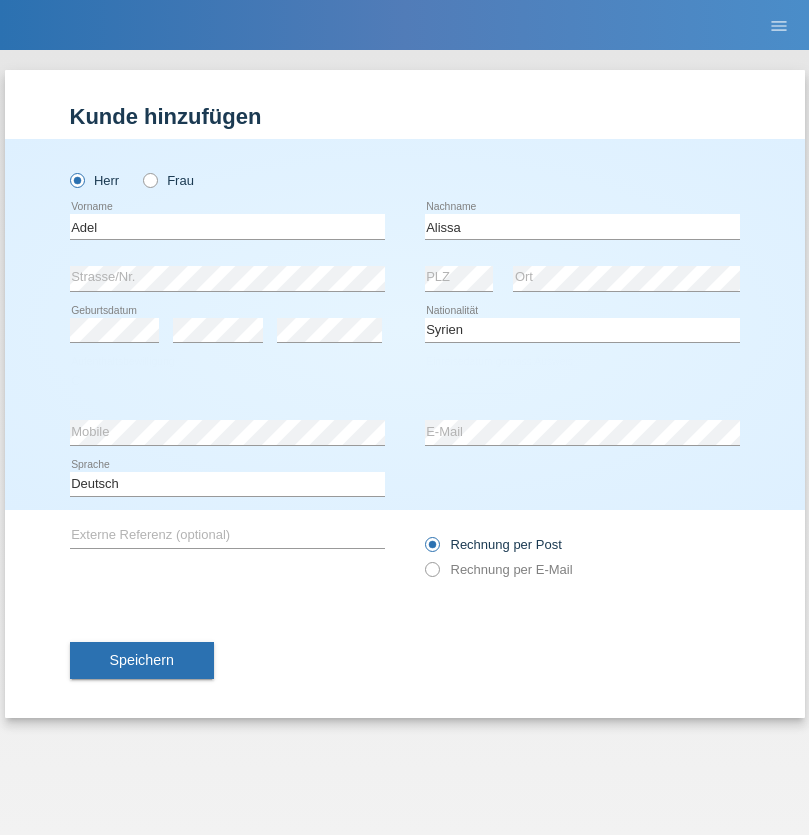 select on "20" 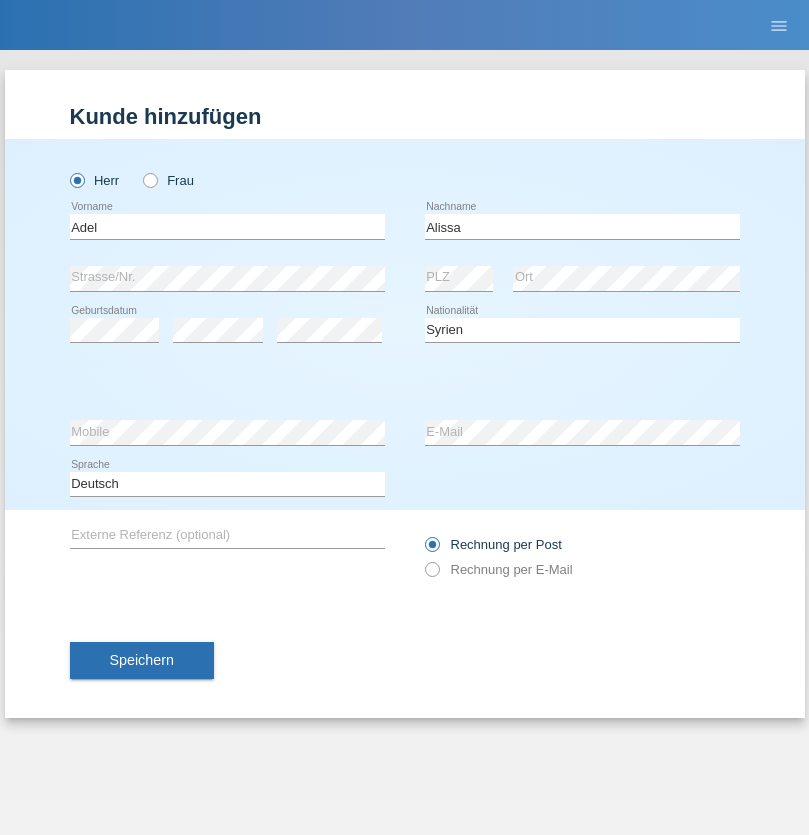 select on "09" 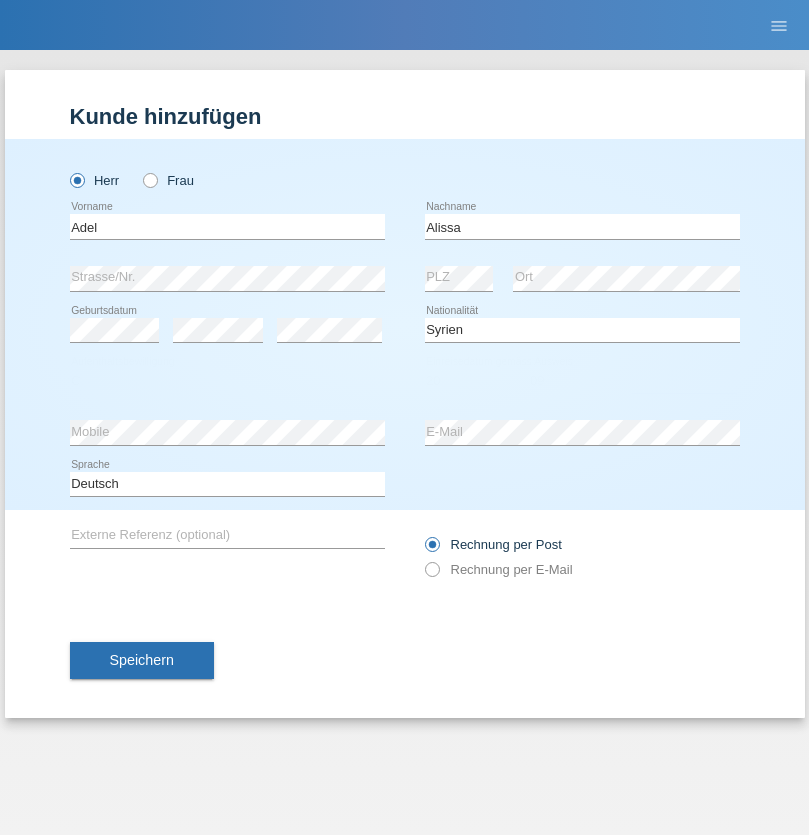 select on "2018" 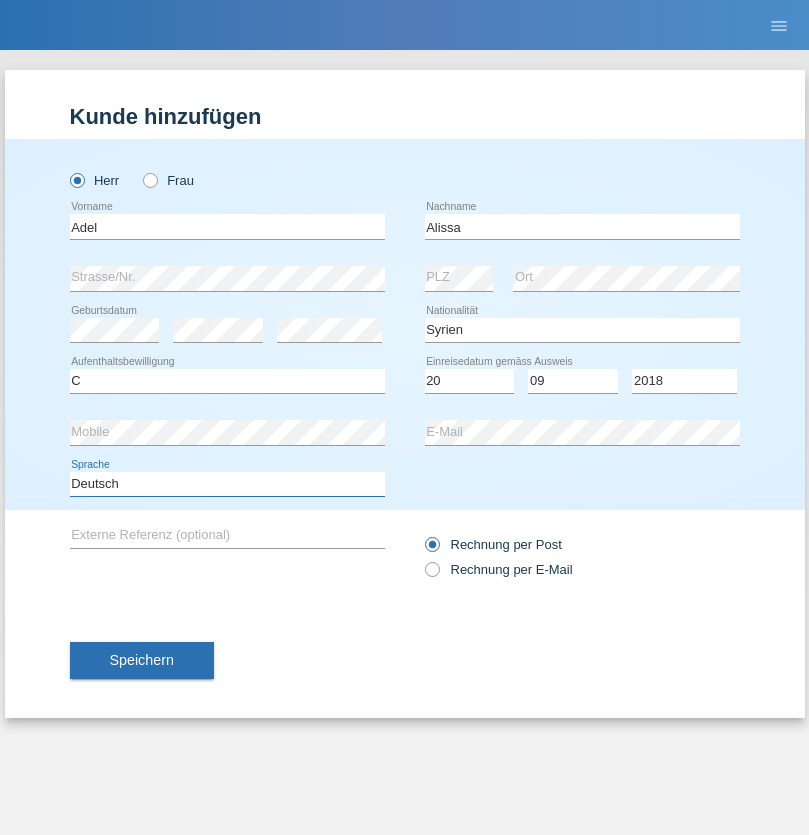 select on "en" 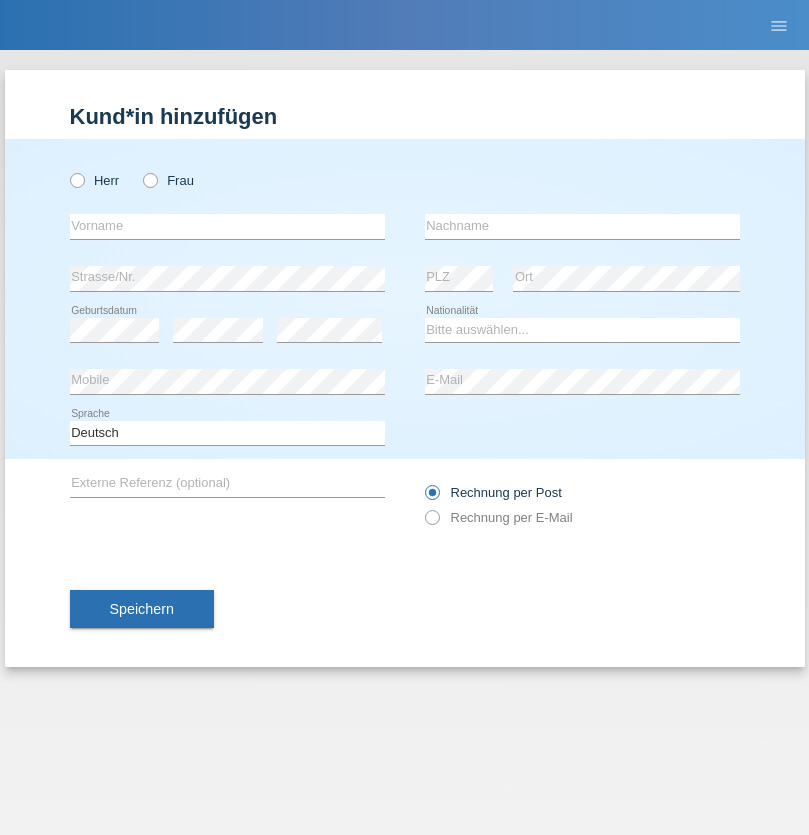 scroll, scrollTop: 0, scrollLeft: 0, axis: both 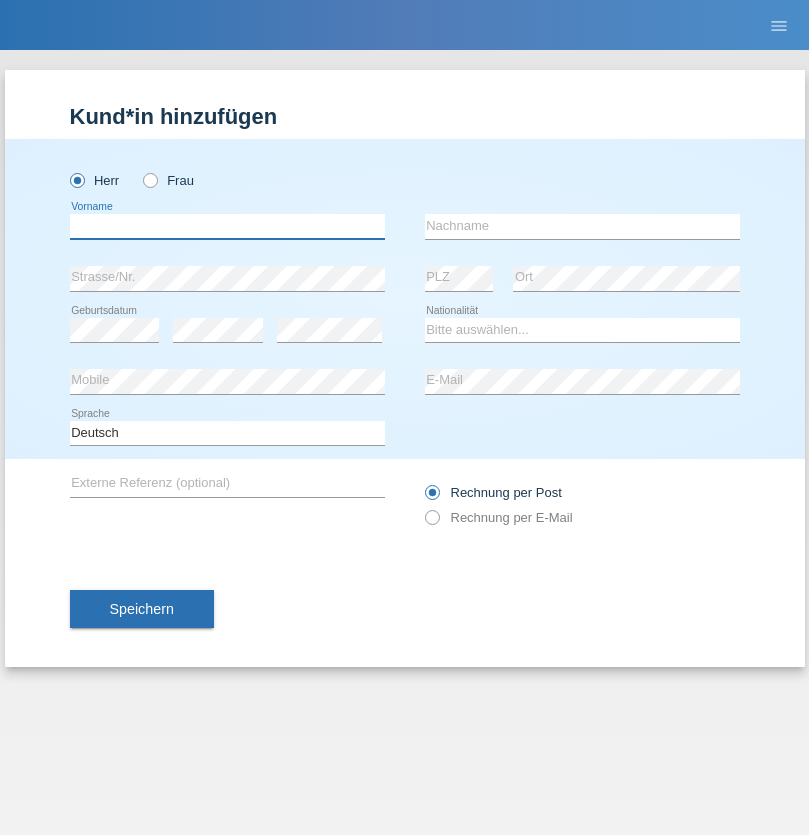 click at bounding box center (227, 226) 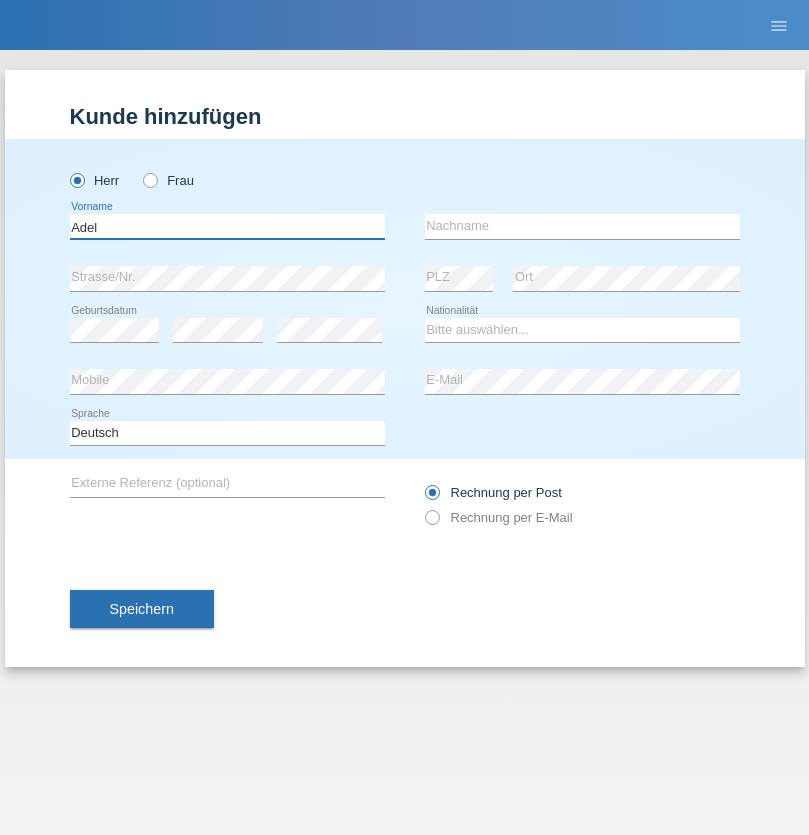 type on "Adel" 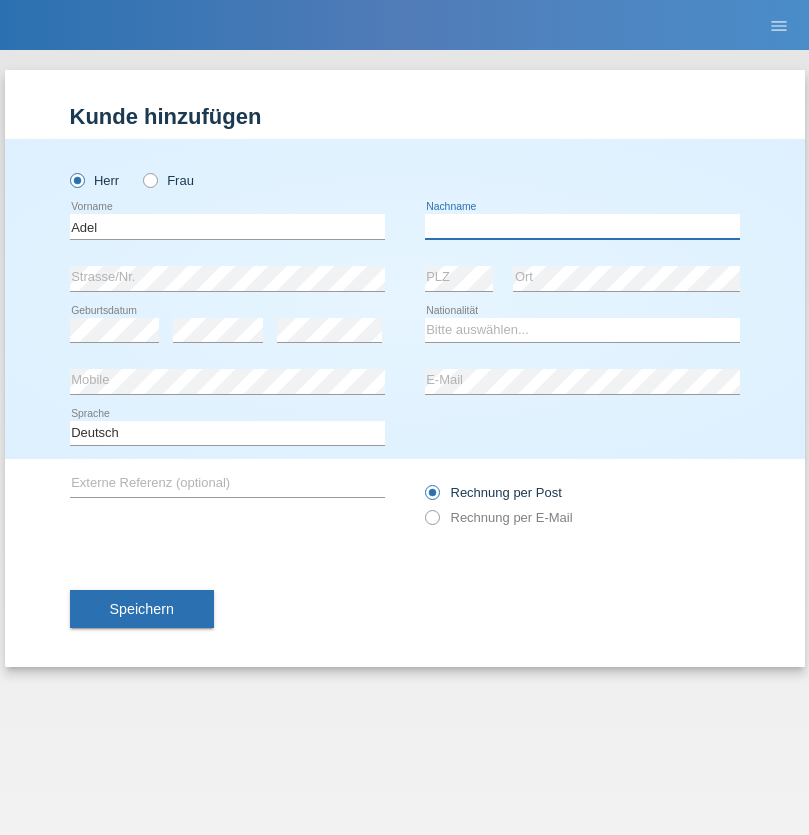 click at bounding box center (582, 226) 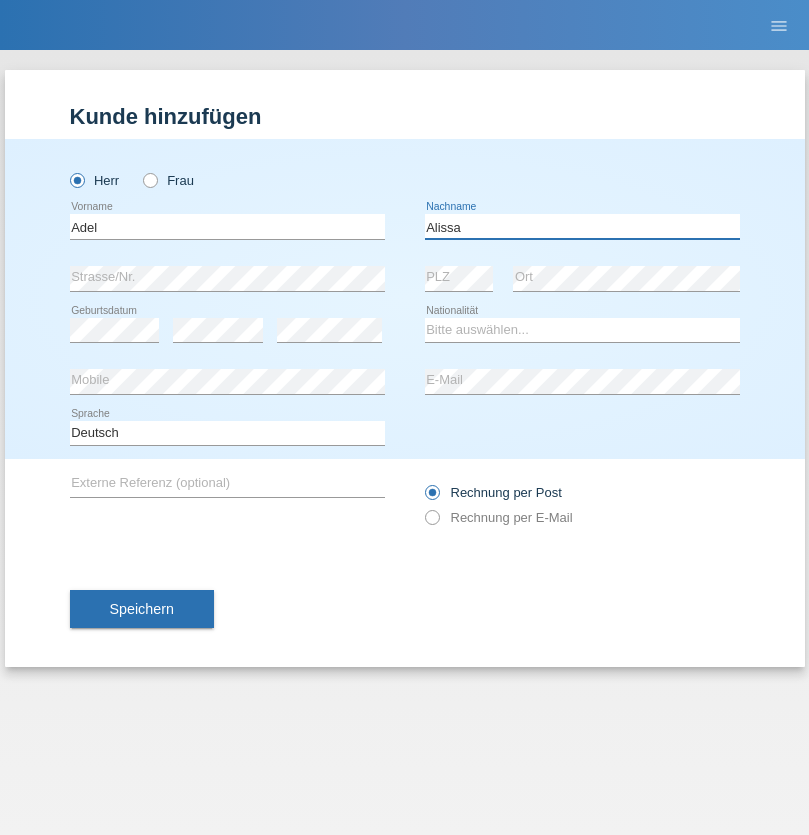 type on "Alissa" 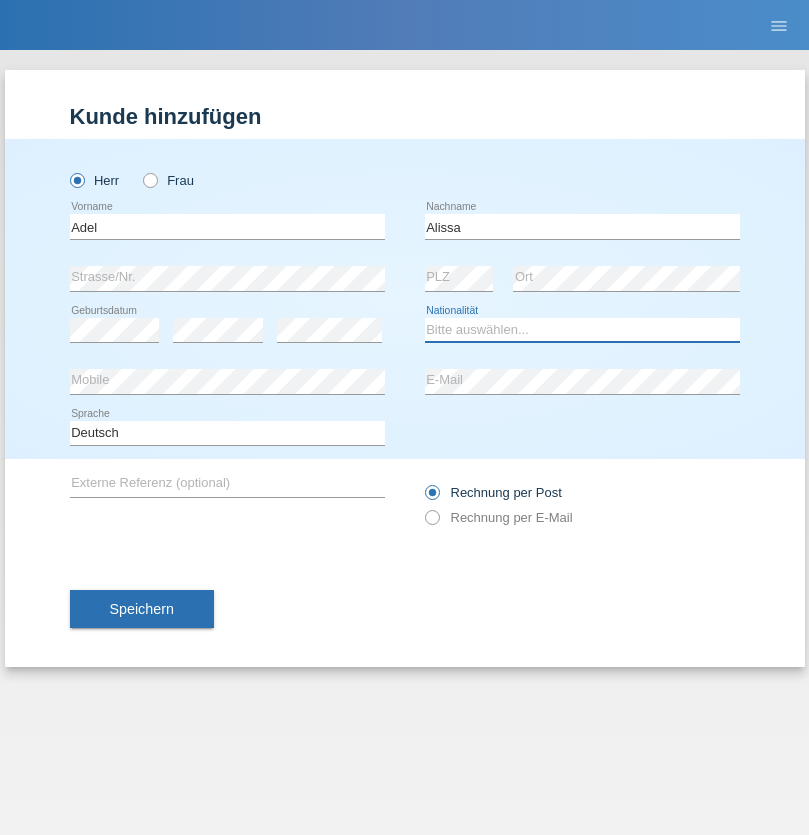 select on "SY" 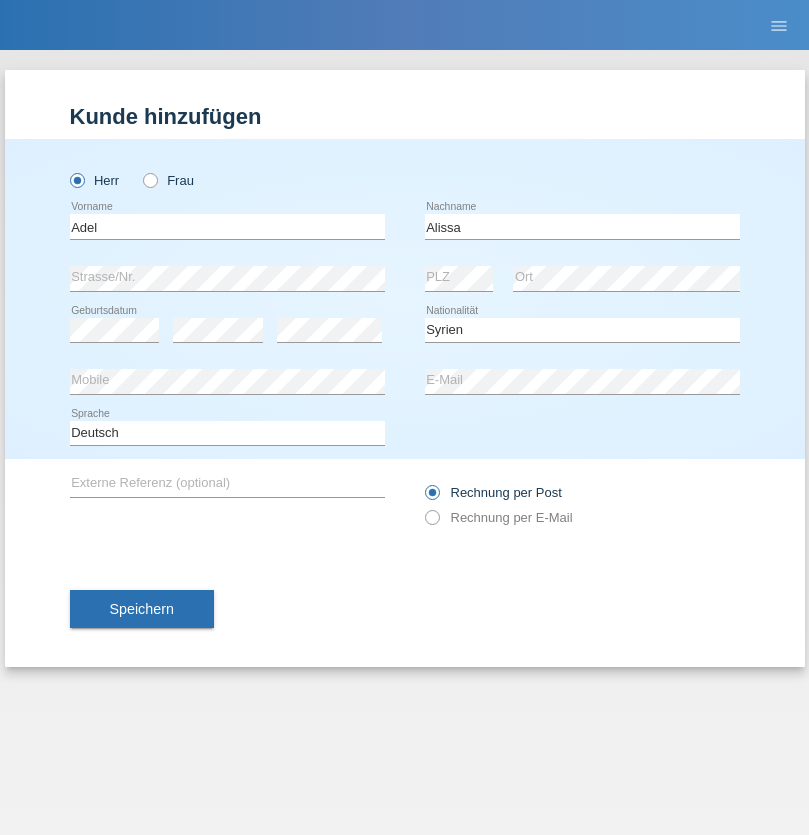 select on "C" 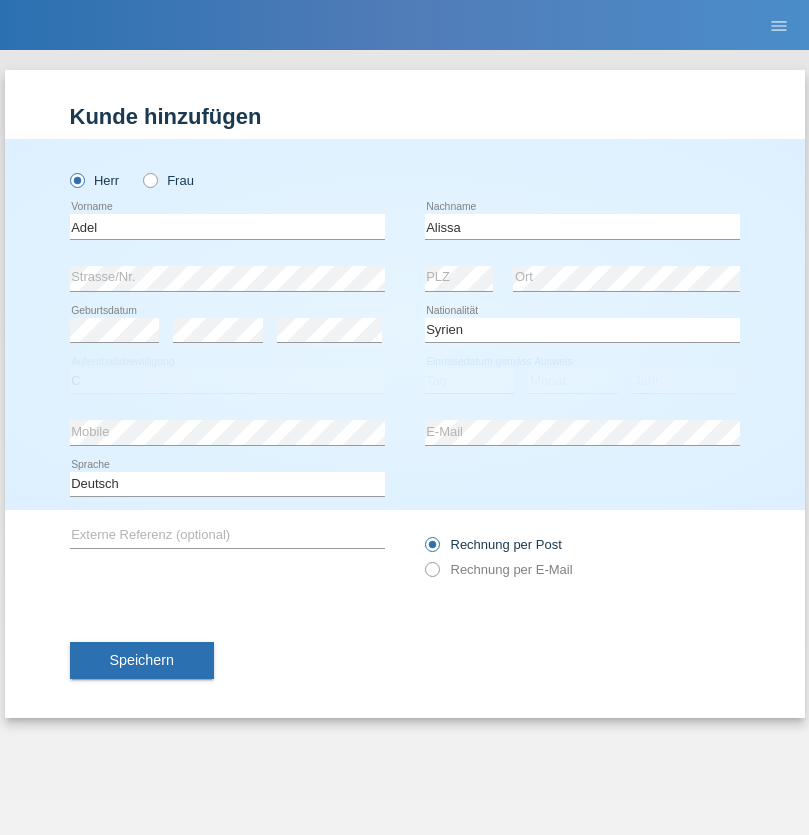 select on "20" 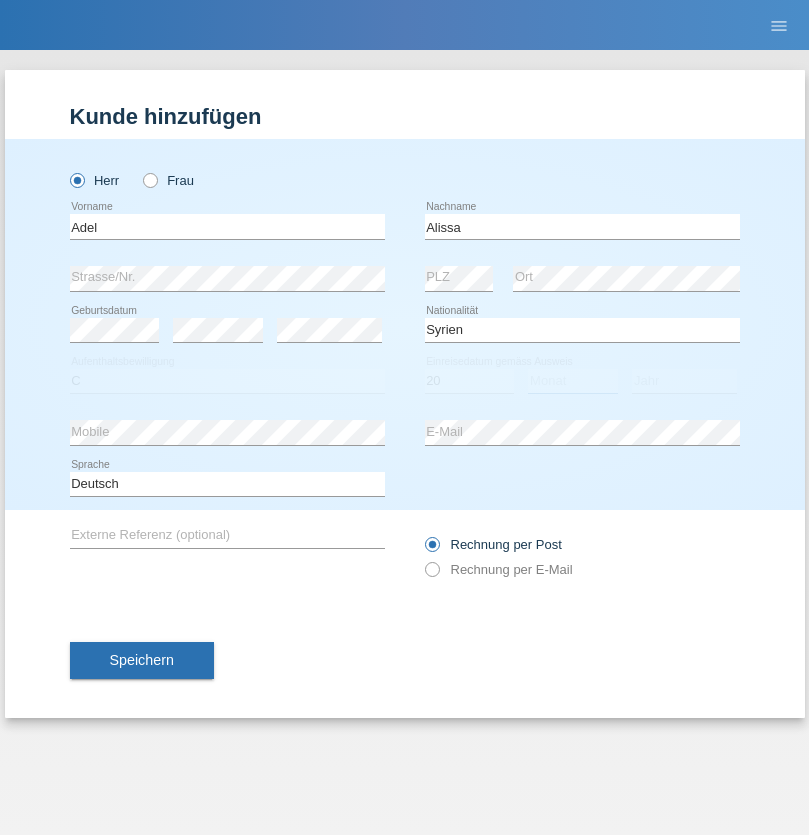 select on "09" 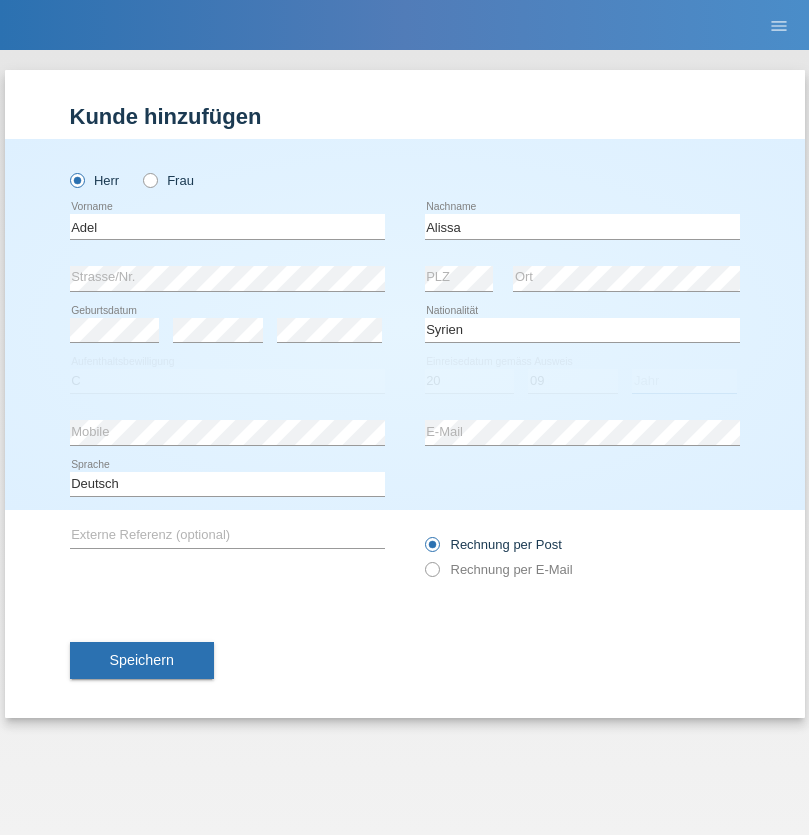 select on "2018" 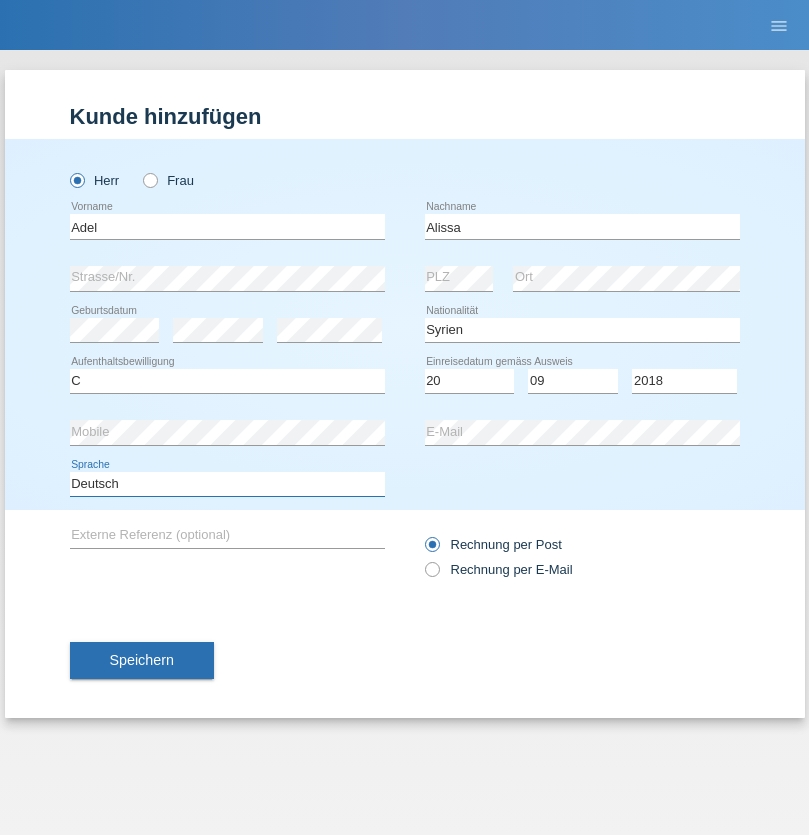 select on "en" 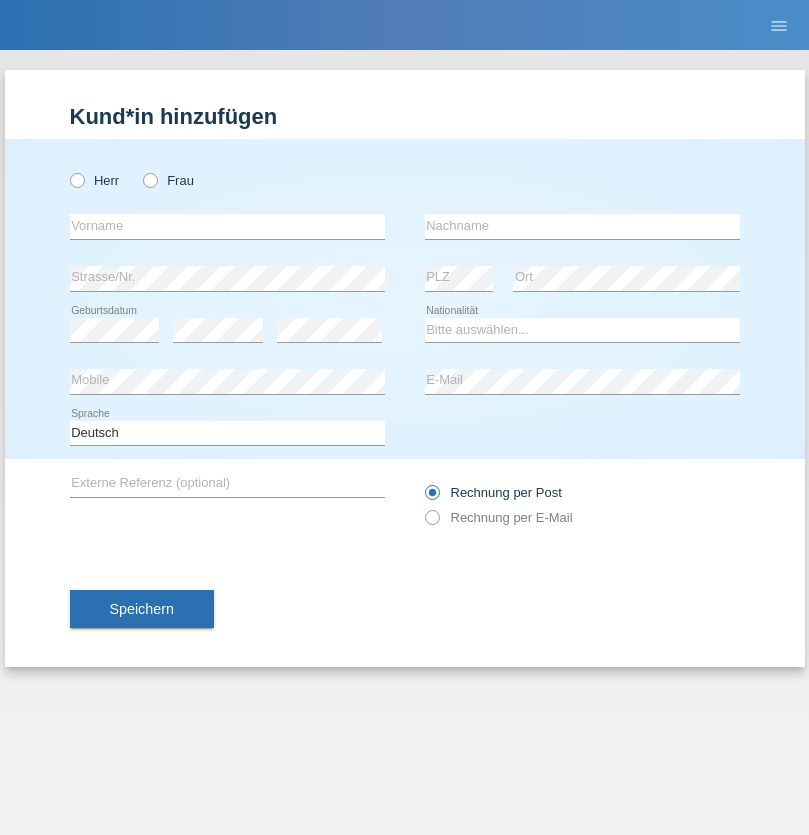 scroll, scrollTop: 0, scrollLeft: 0, axis: both 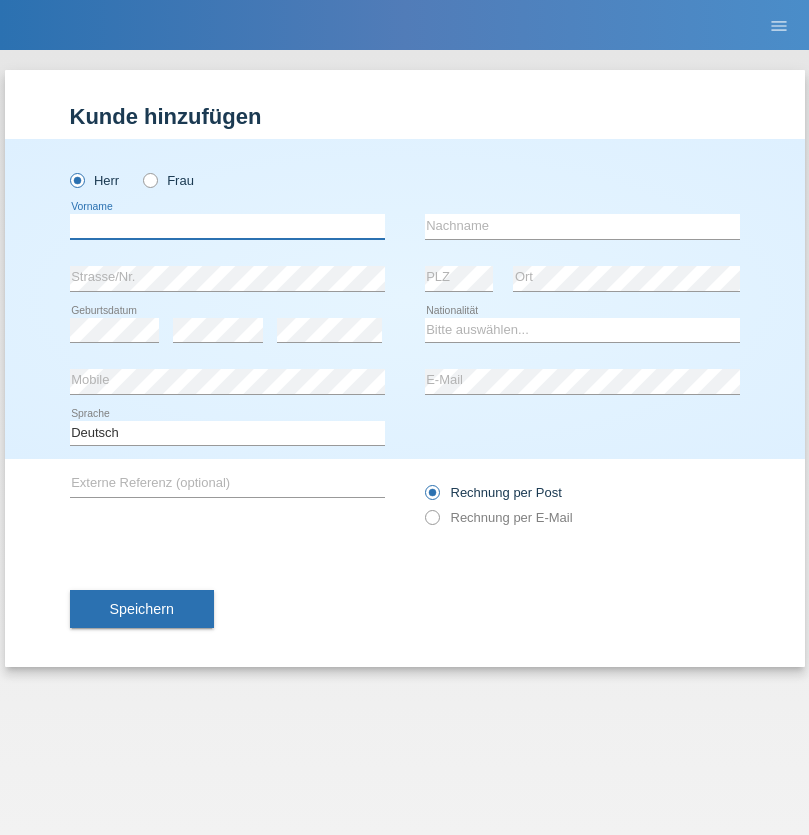 click at bounding box center [227, 226] 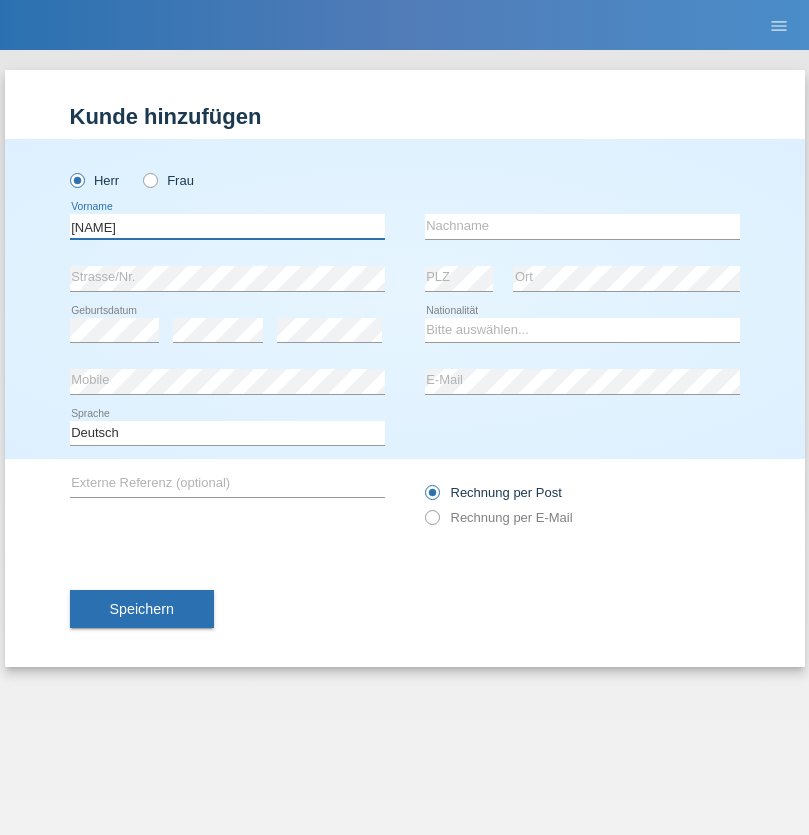 type on "[NAME]" 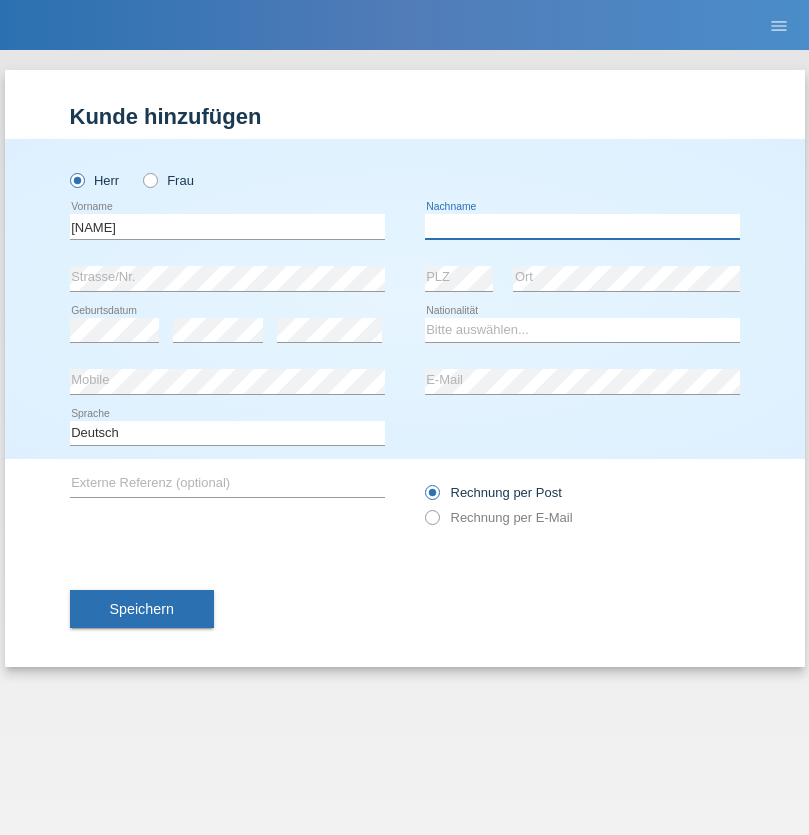 click at bounding box center (582, 226) 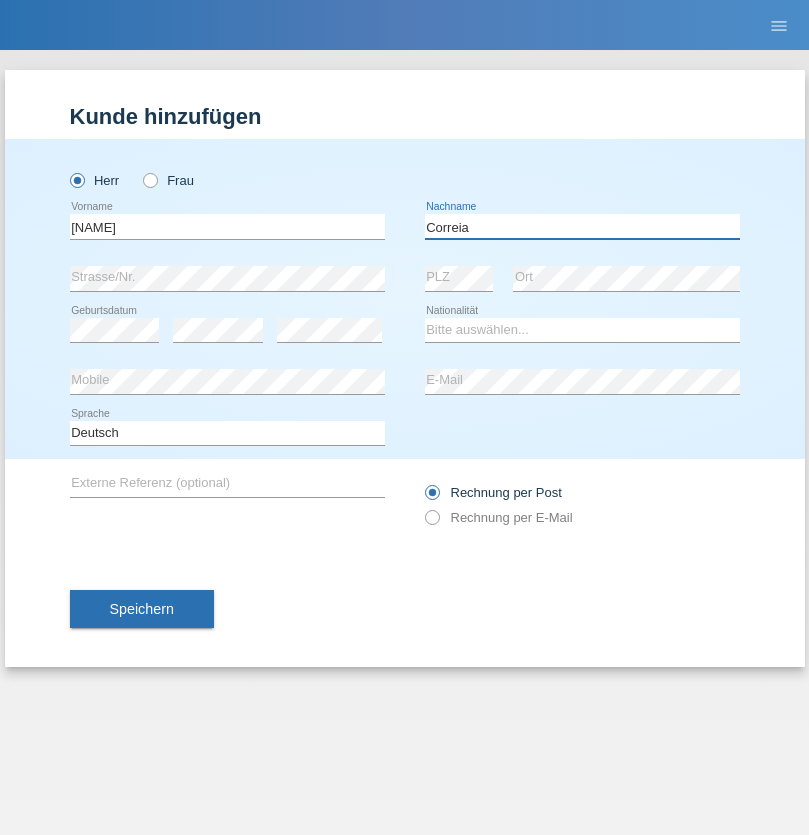 type on "[LAST]" 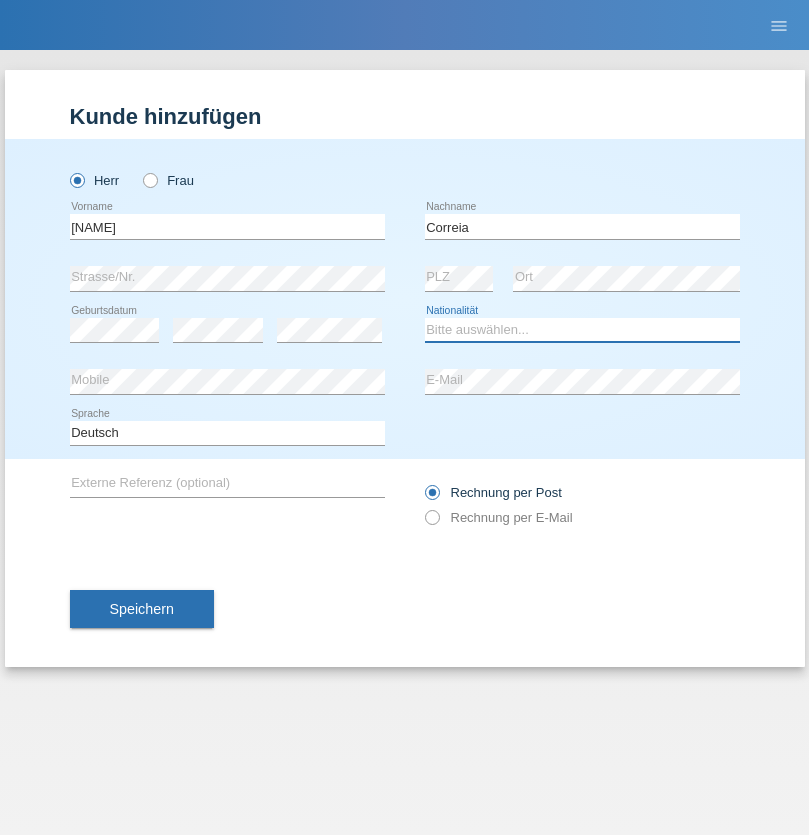 select on "PT" 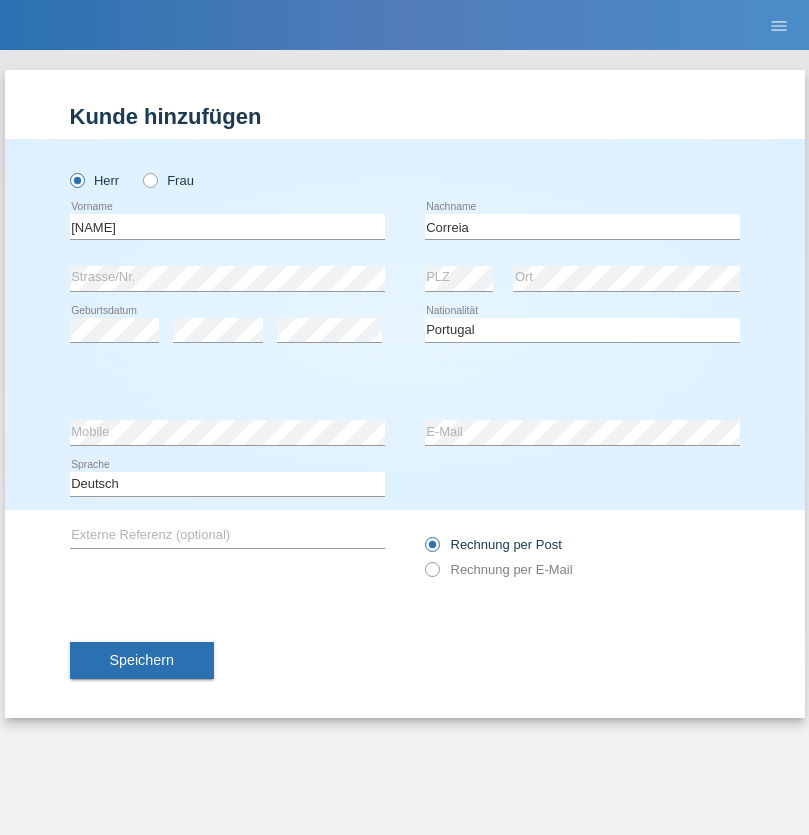 select on "C" 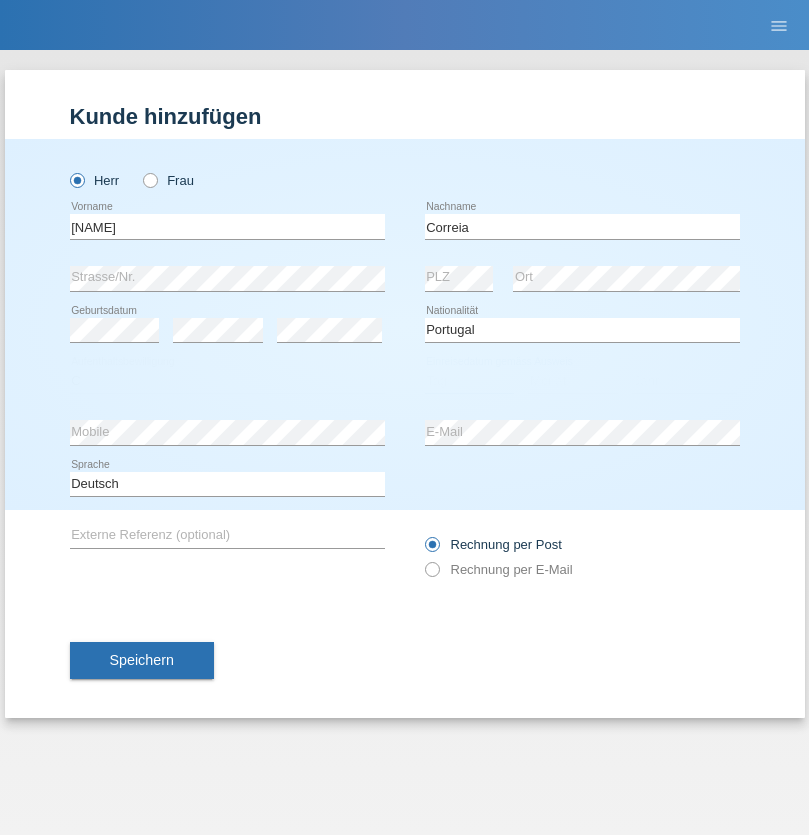 select on "03" 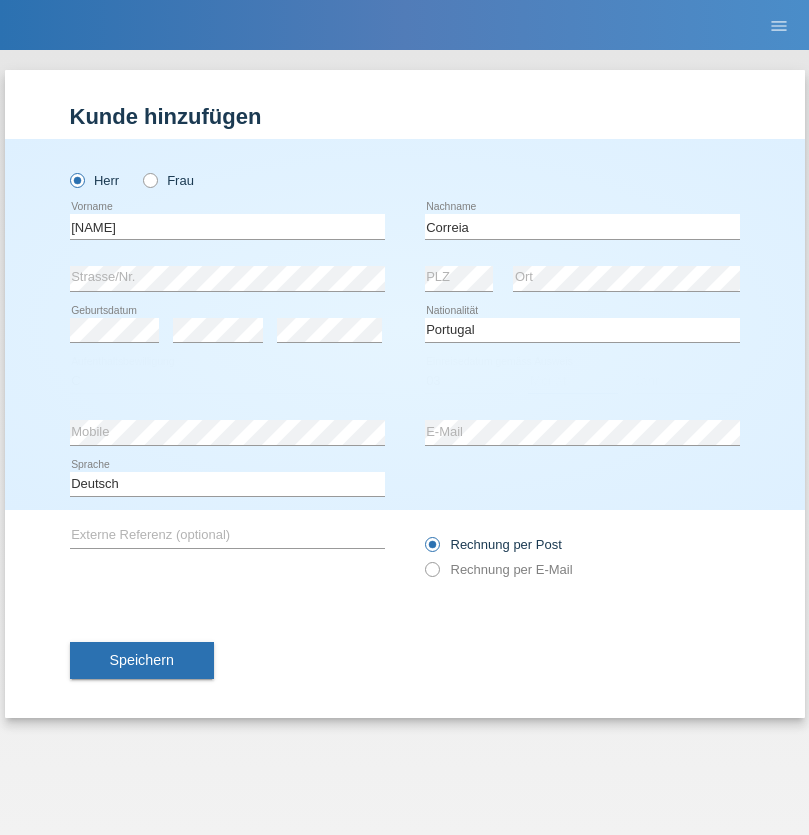 select on "06" 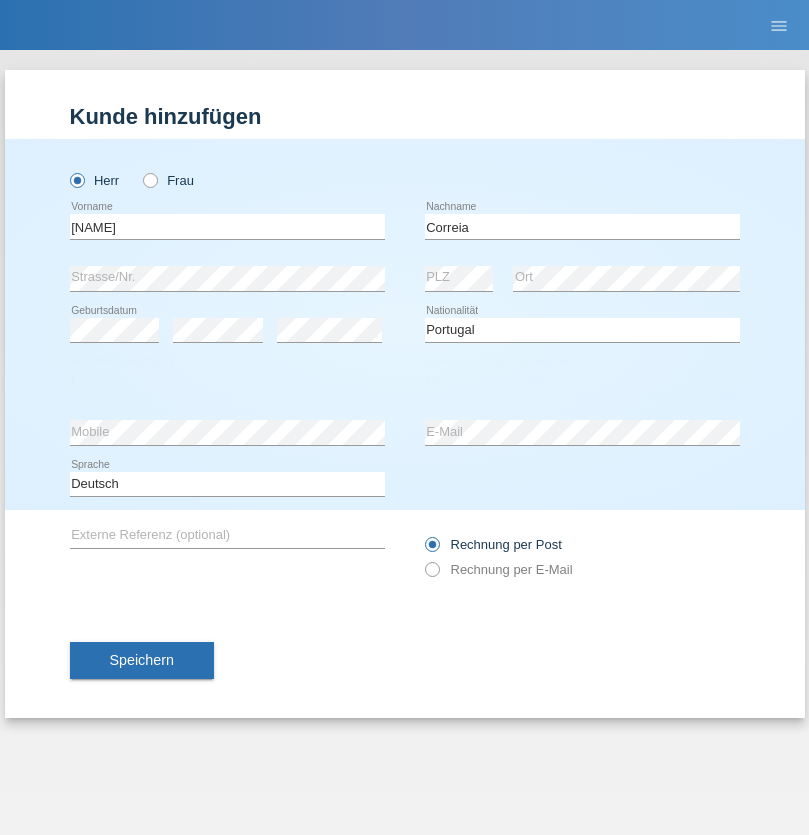 select on "1980" 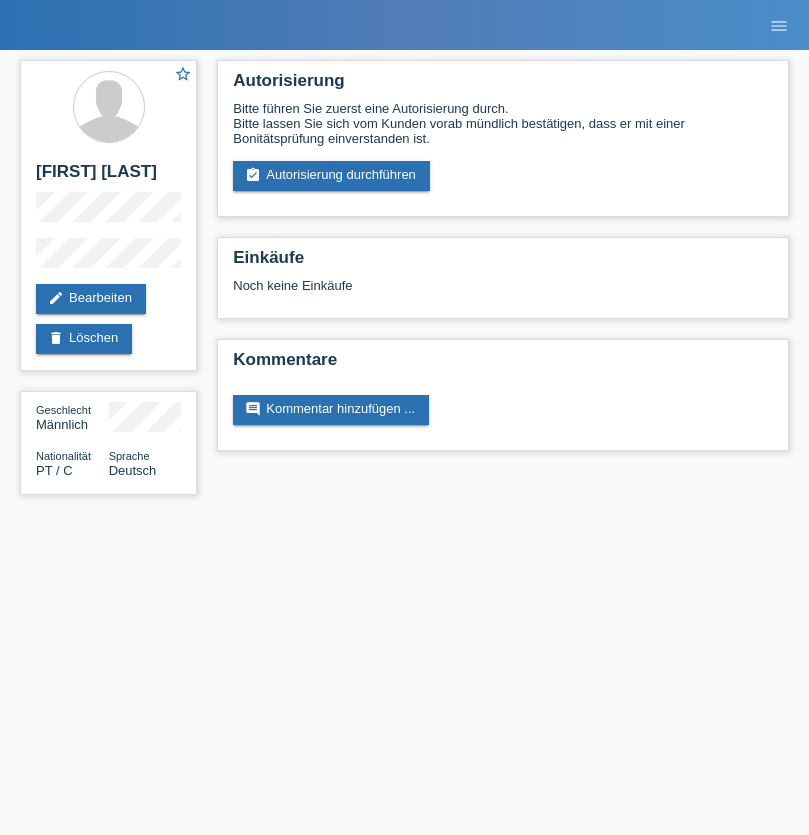 scroll, scrollTop: 0, scrollLeft: 0, axis: both 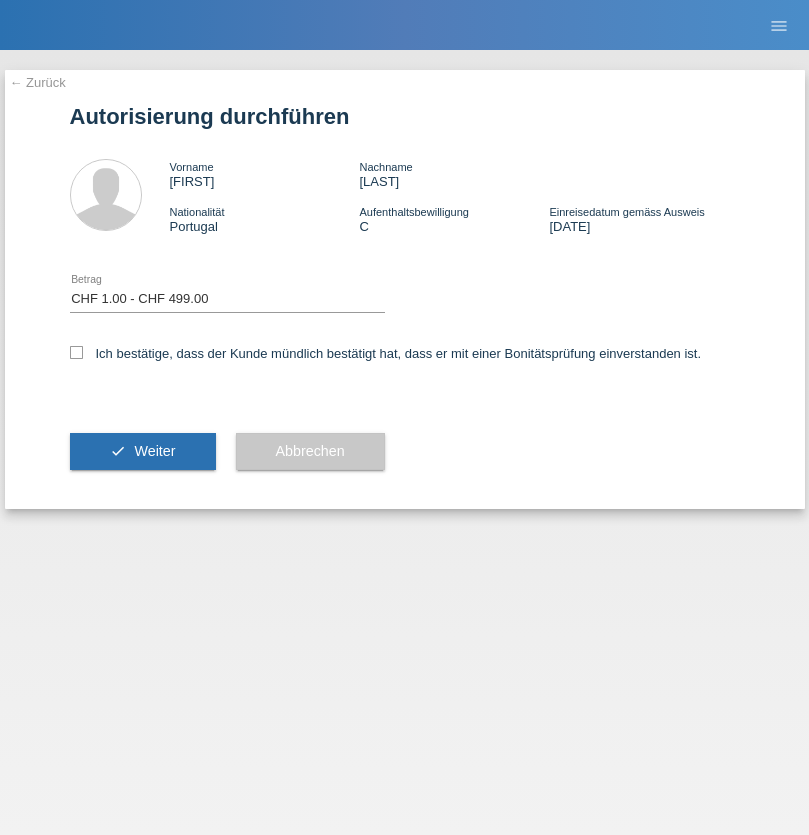 select on "1" 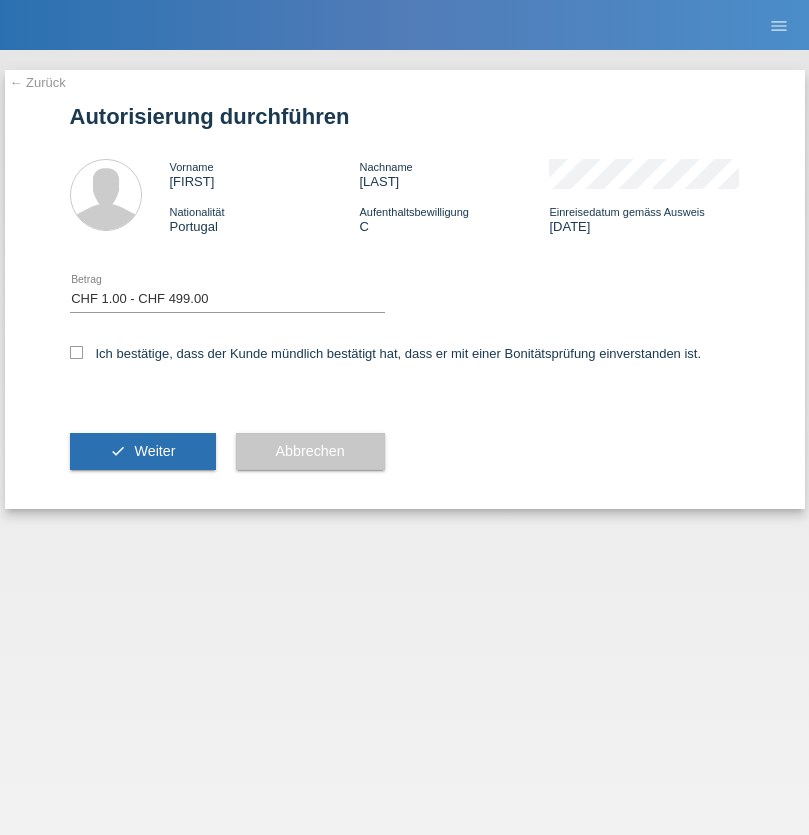 scroll, scrollTop: 0, scrollLeft: 0, axis: both 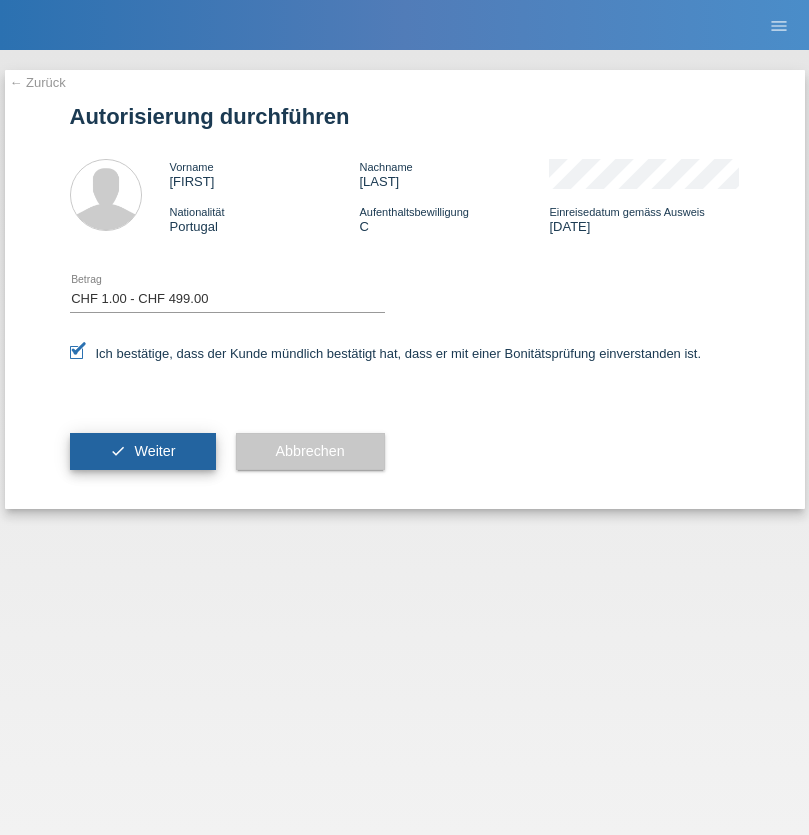 click on "Weiter" at bounding box center [154, 451] 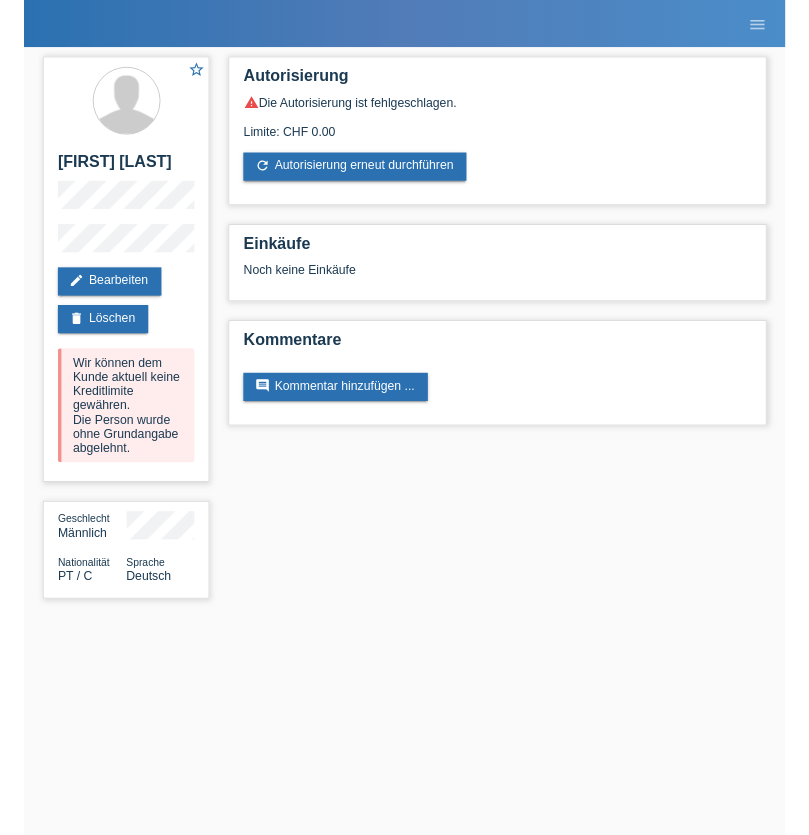 scroll, scrollTop: 0, scrollLeft: 0, axis: both 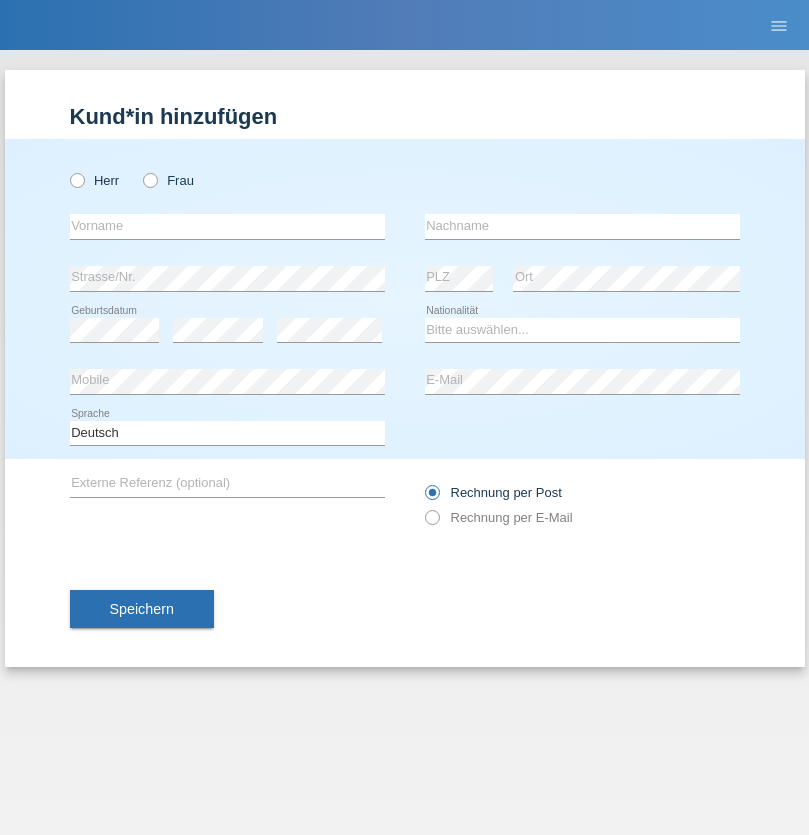 radio on "true" 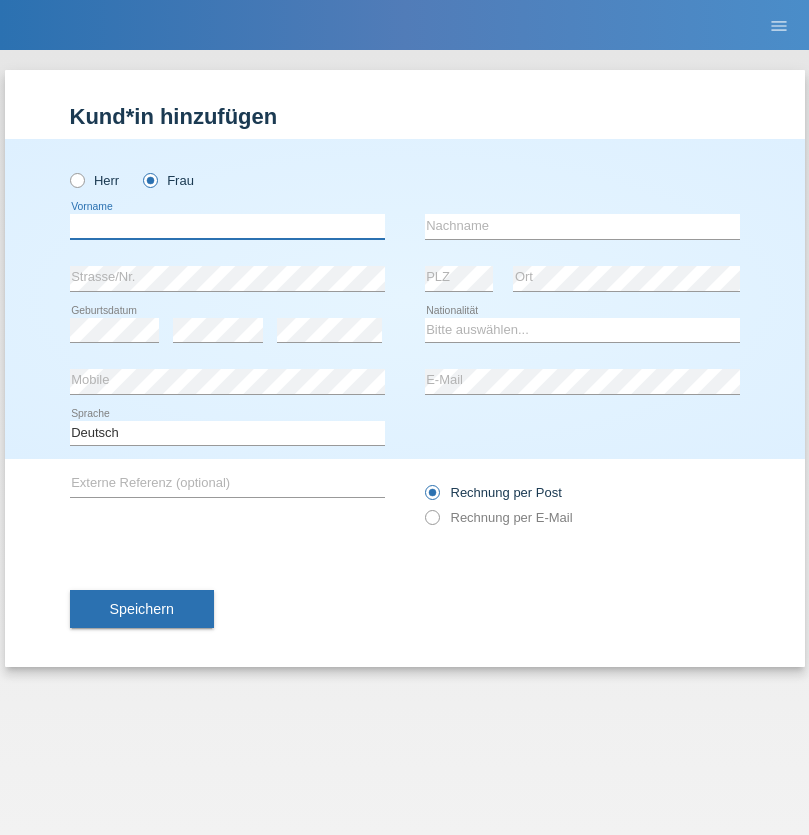 click at bounding box center (227, 226) 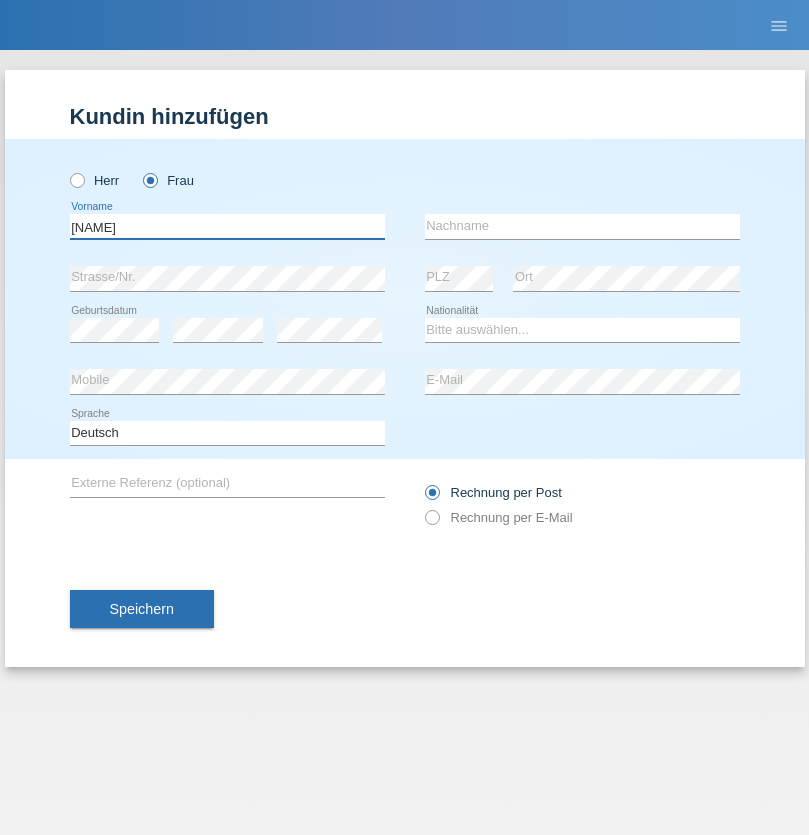 type on "Iryna" 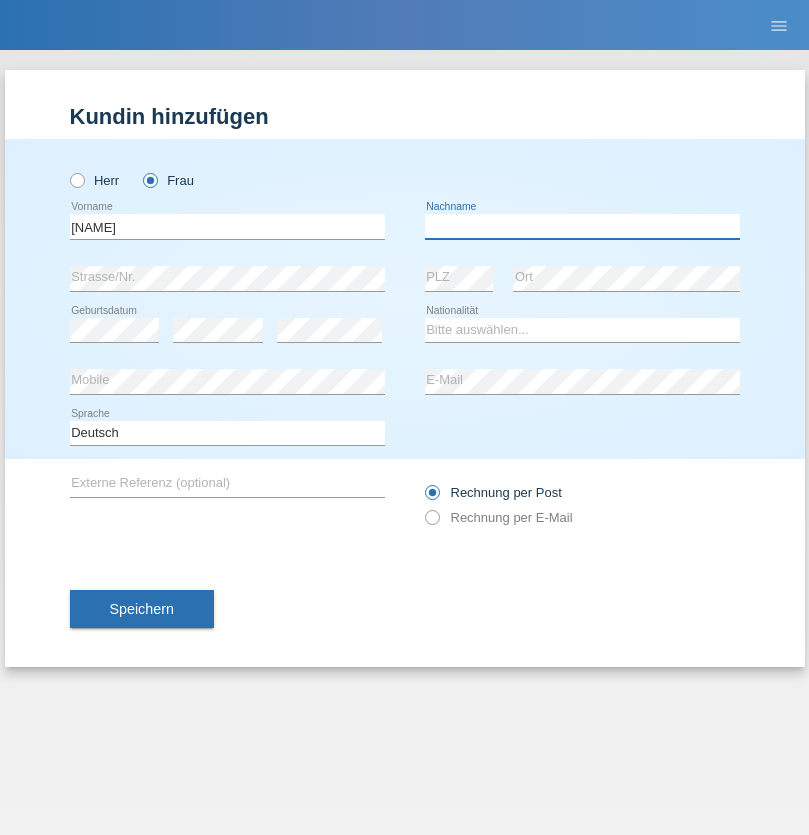 click at bounding box center (582, 226) 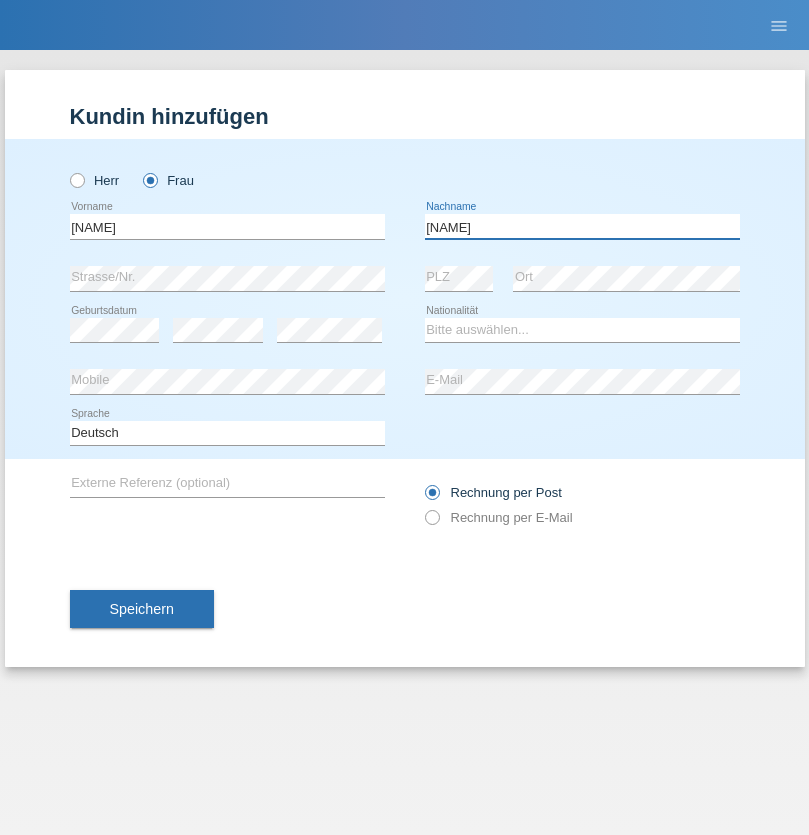 type on "Hryhorchuk" 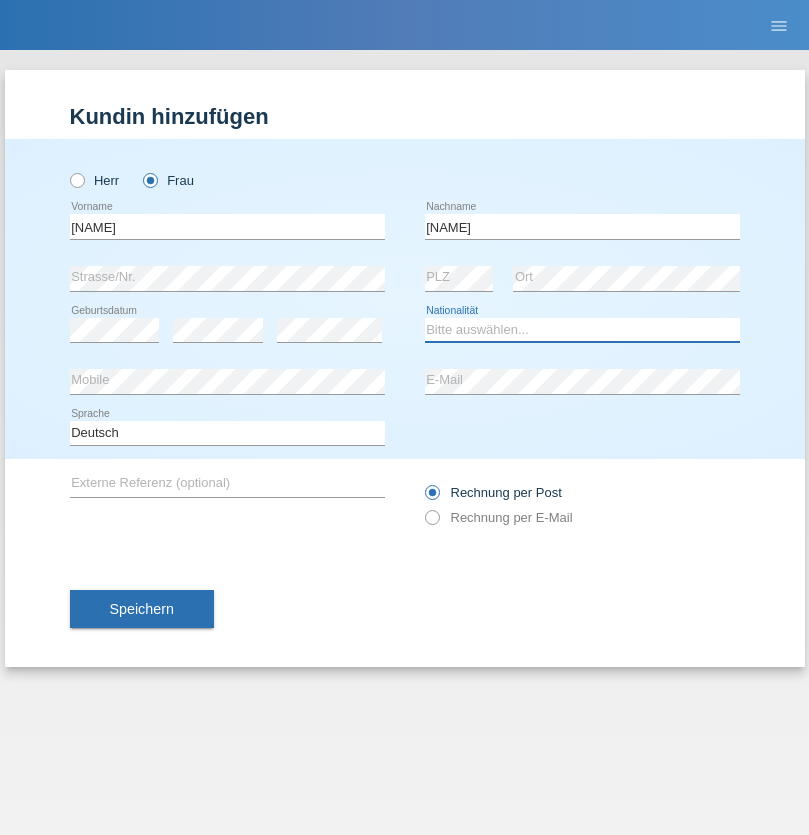 select on "UA" 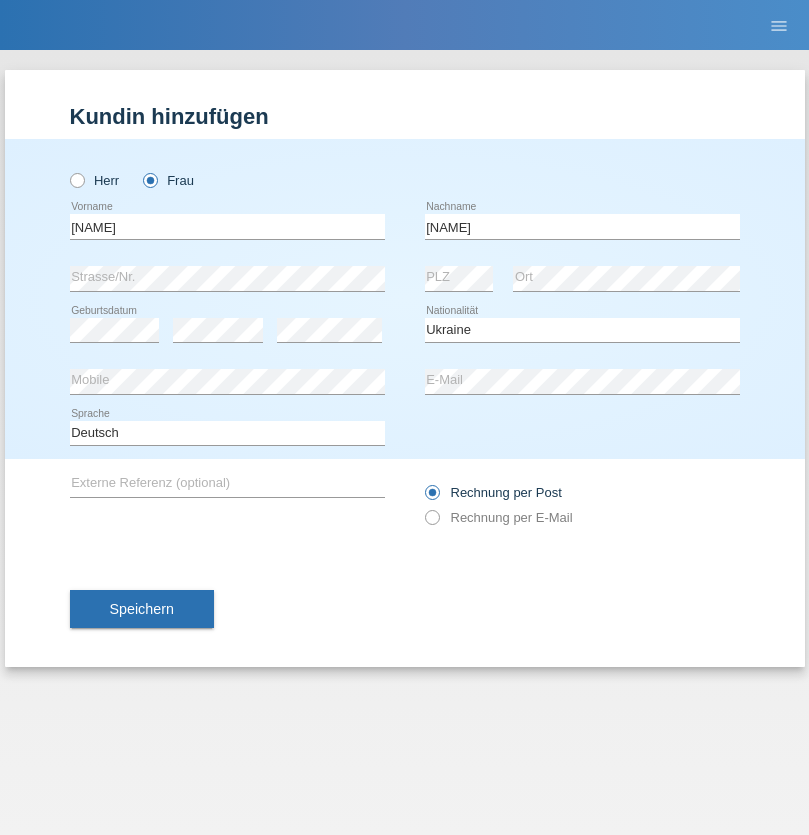 select on "C" 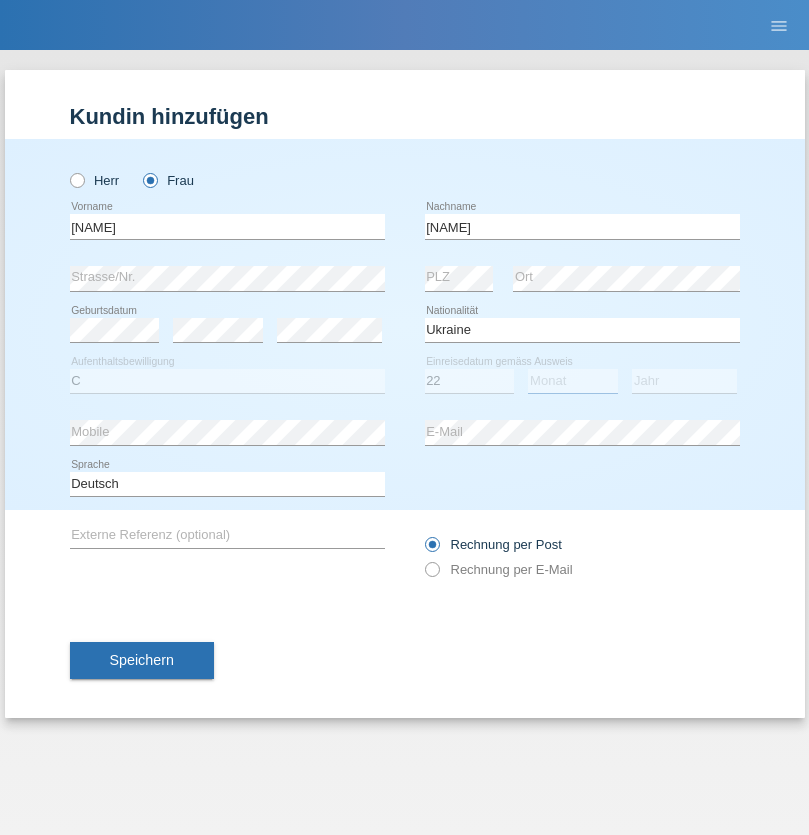 select on "03" 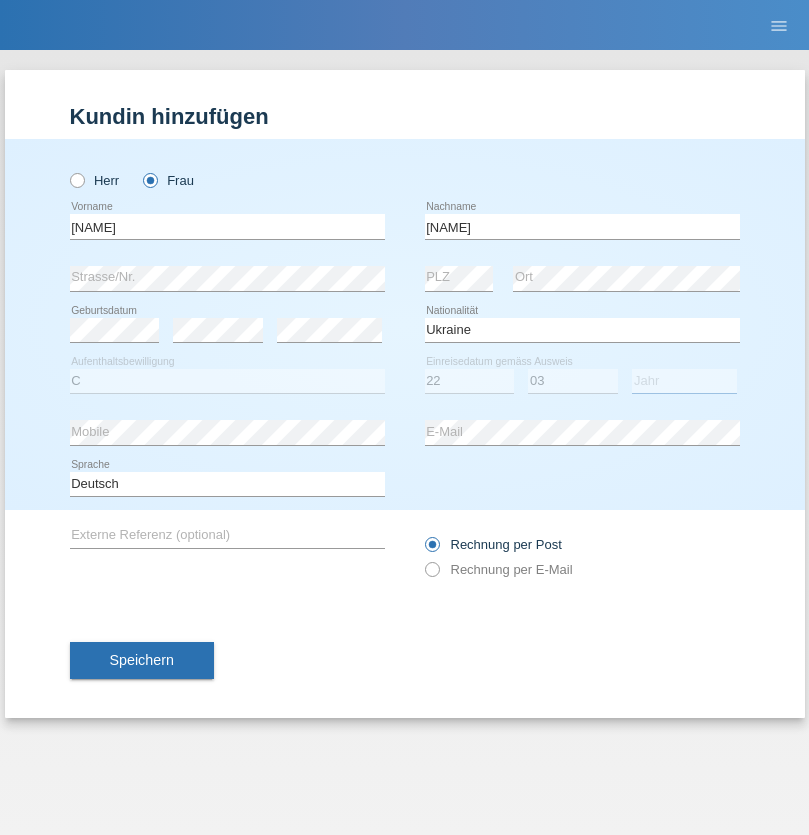 select on "2021" 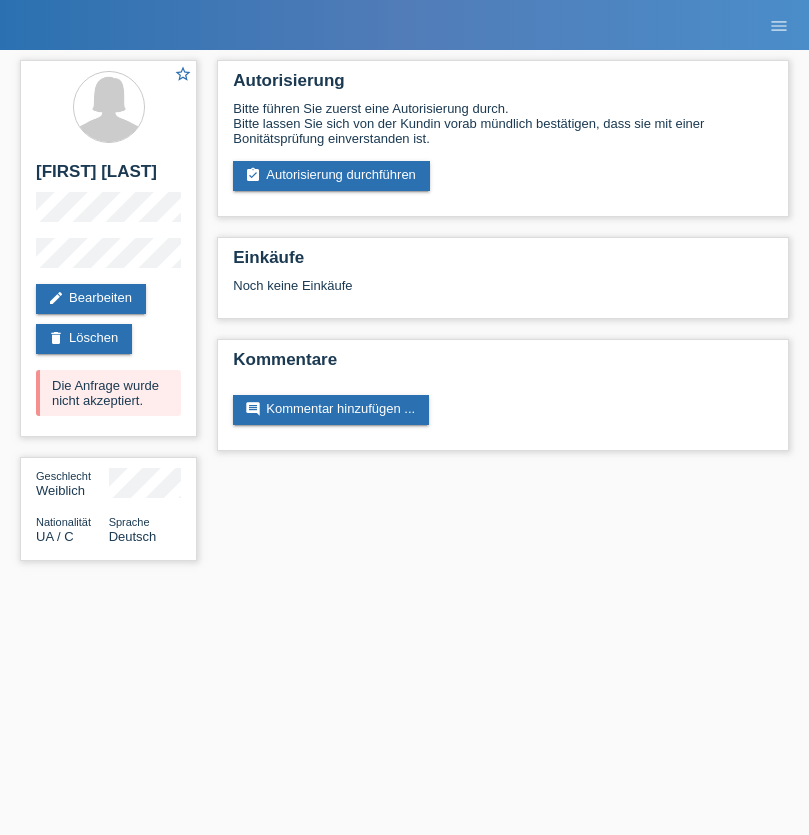 scroll, scrollTop: 0, scrollLeft: 0, axis: both 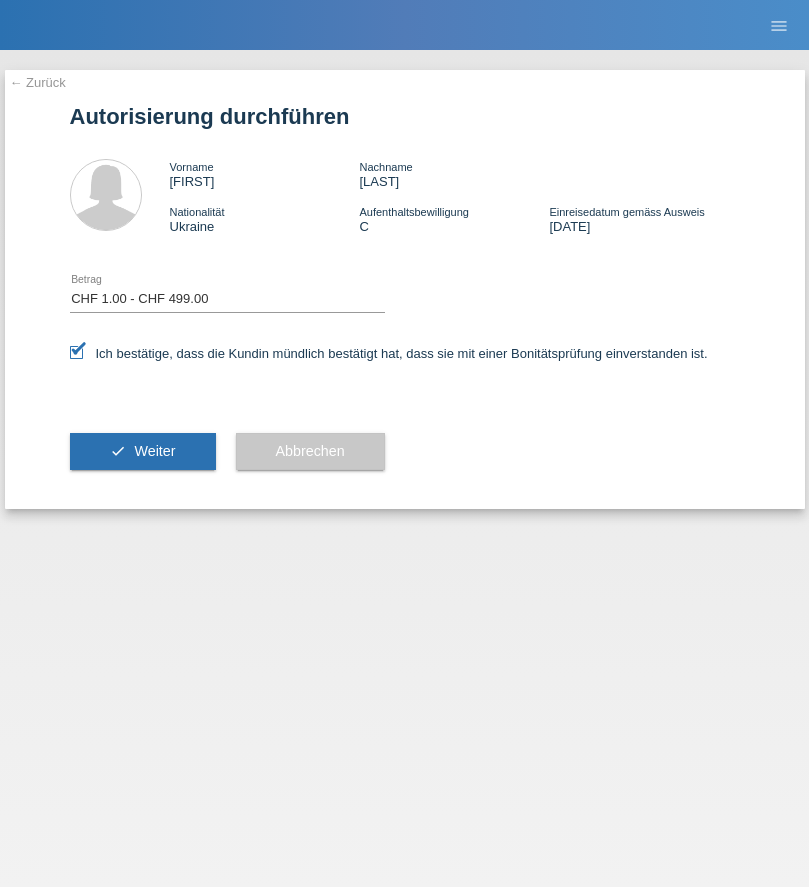 select on "1" 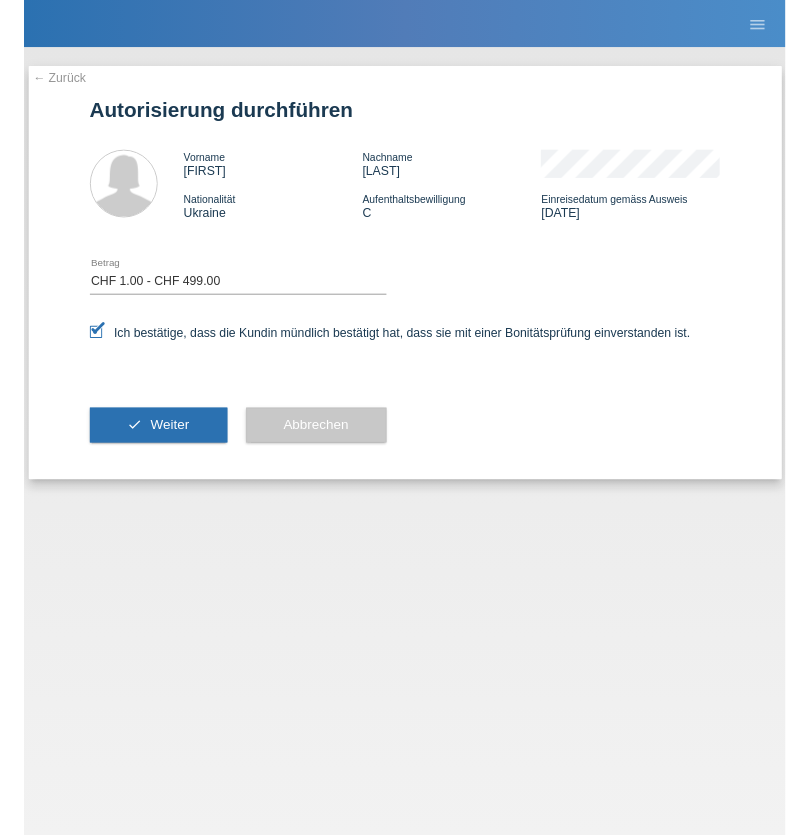 scroll, scrollTop: 0, scrollLeft: 0, axis: both 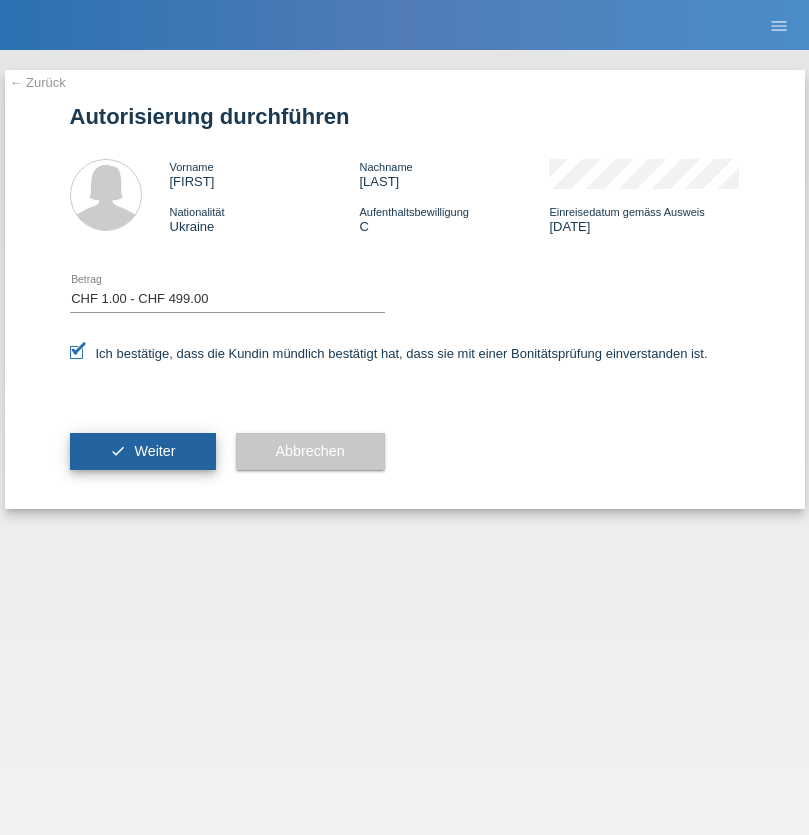 click on "Weiter" at bounding box center (154, 451) 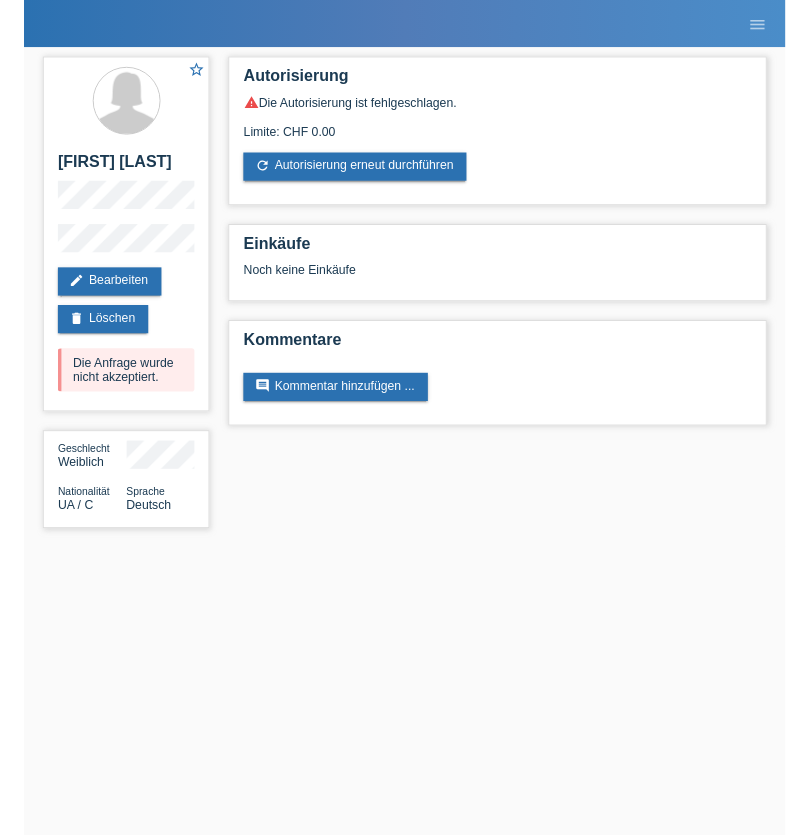 scroll, scrollTop: 0, scrollLeft: 0, axis: both 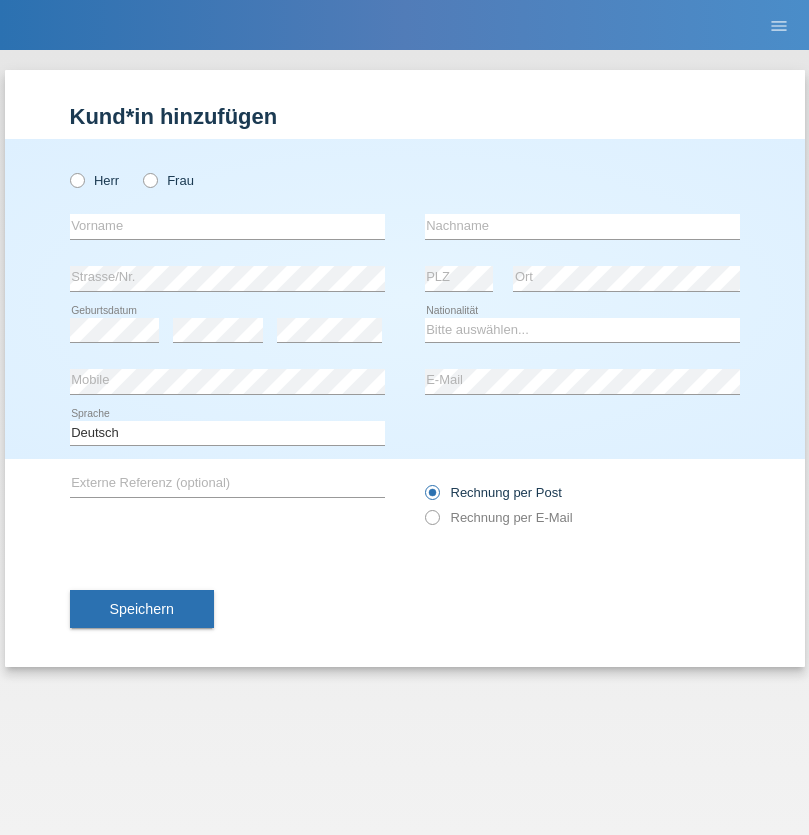 radio on "true" 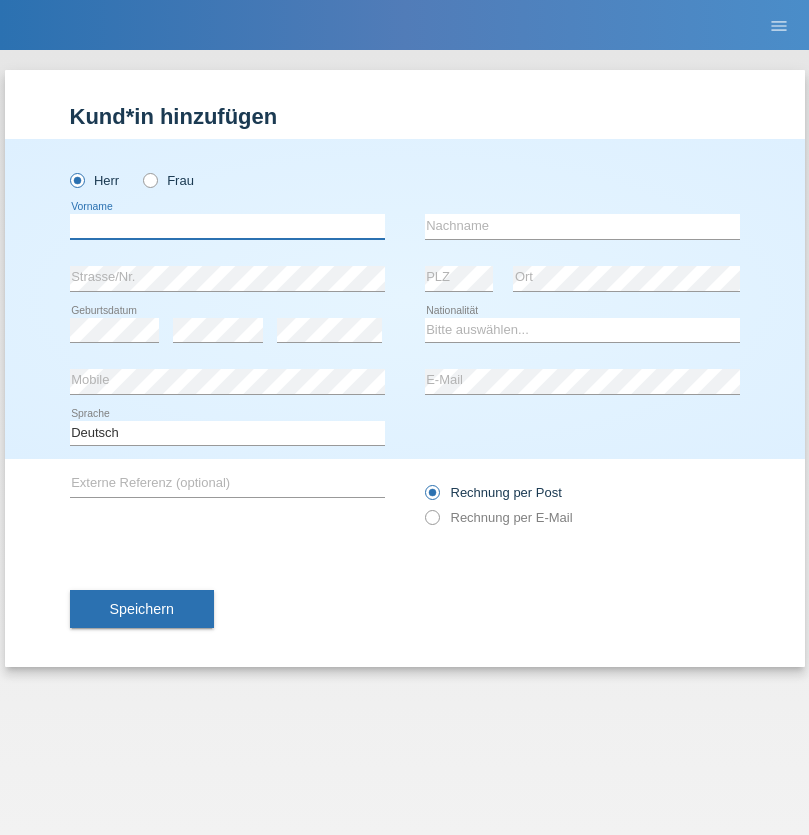 click at bounding box center [227, 226] 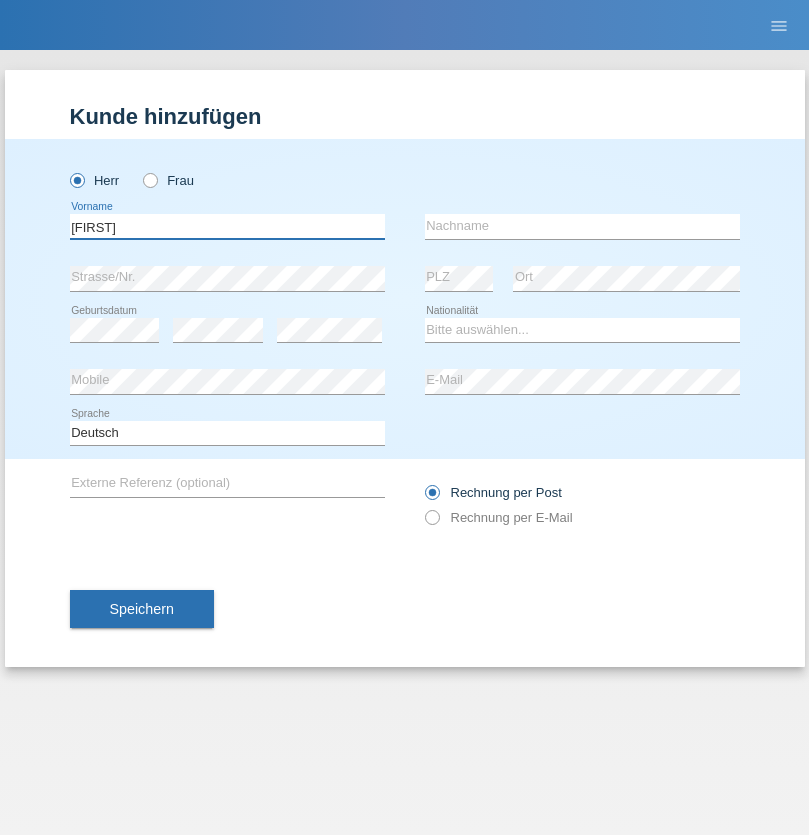 type on "Vincenzo" 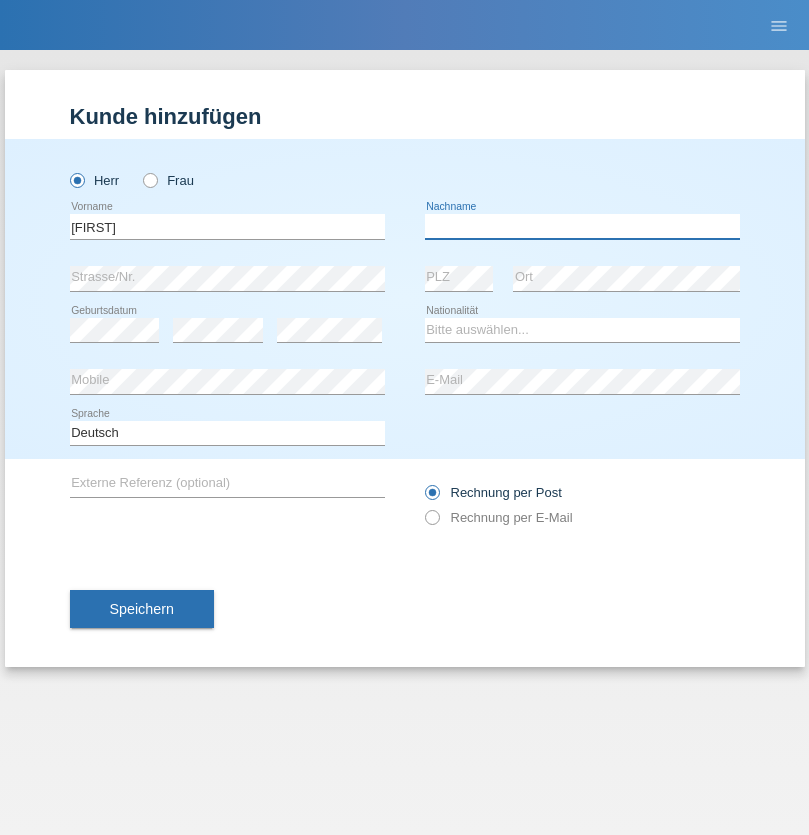 click at bounding box center [582, 226] 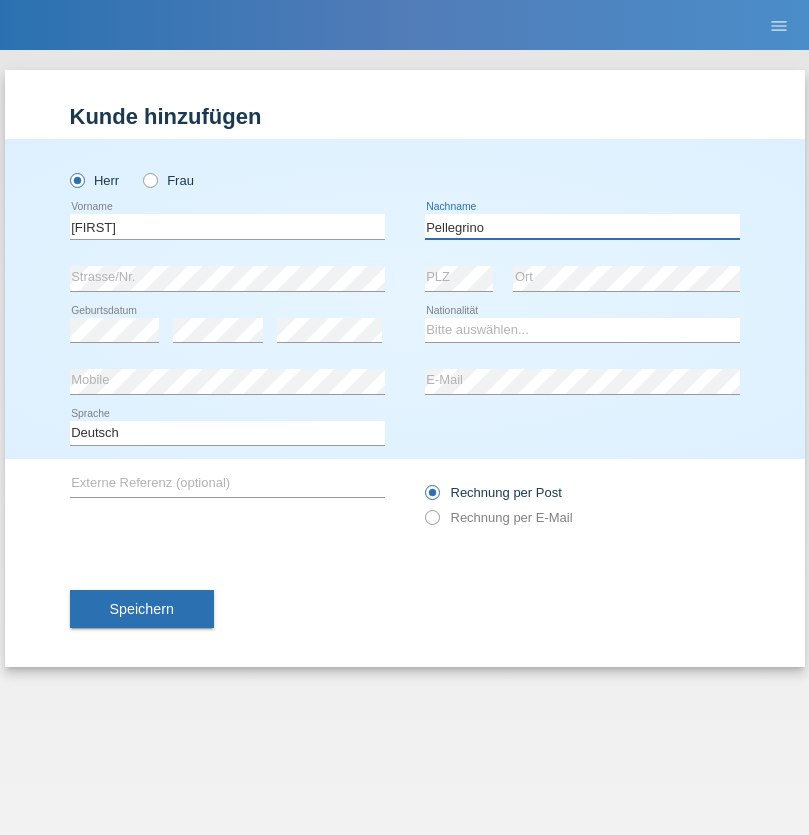 type on "Pellegrino" 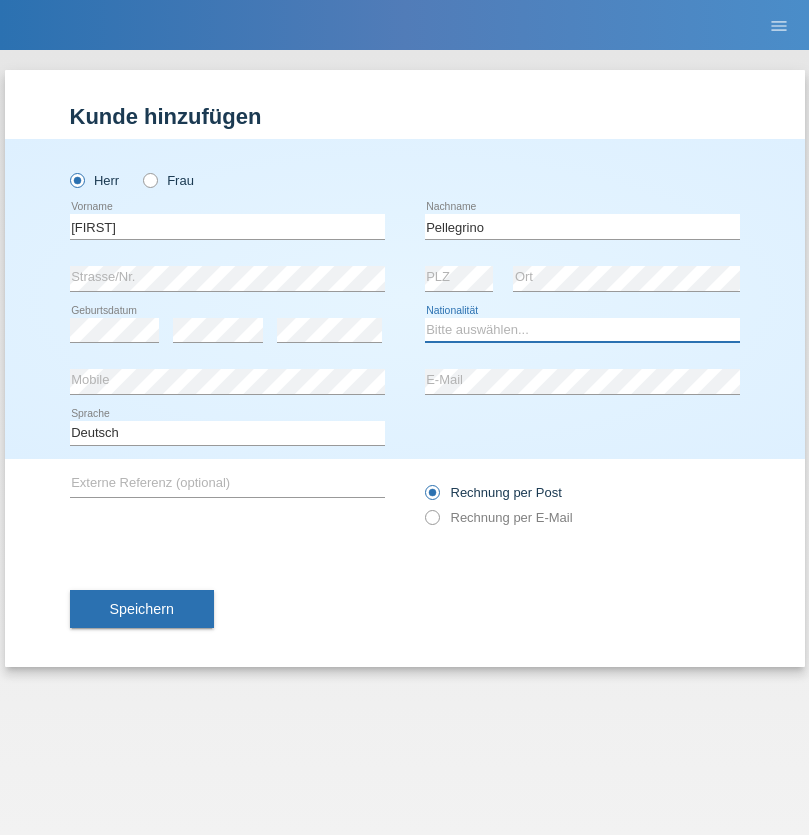 select on "IT" 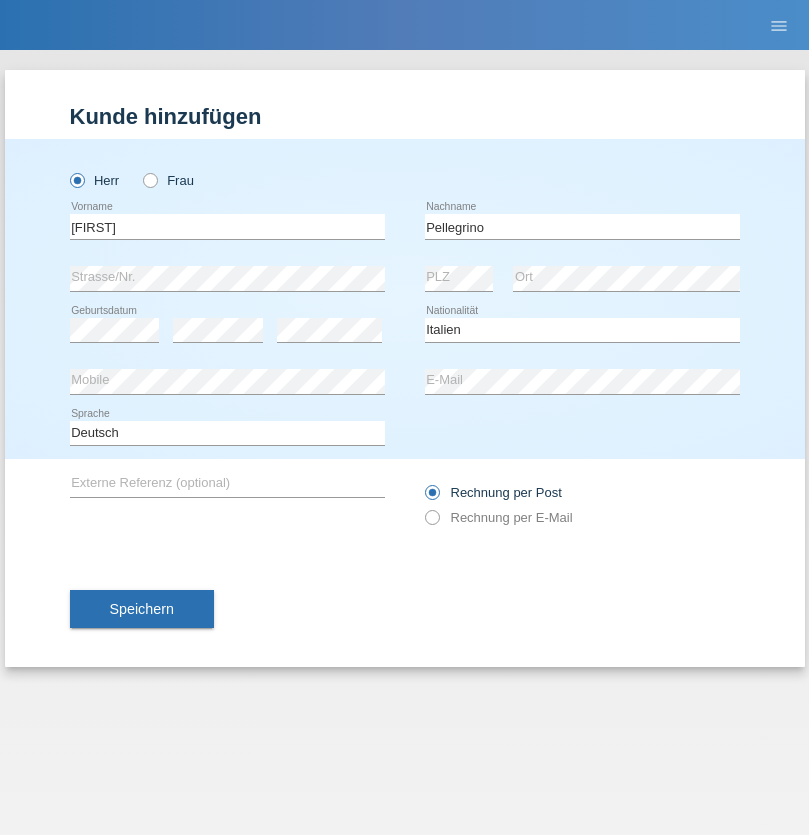 select on "C" 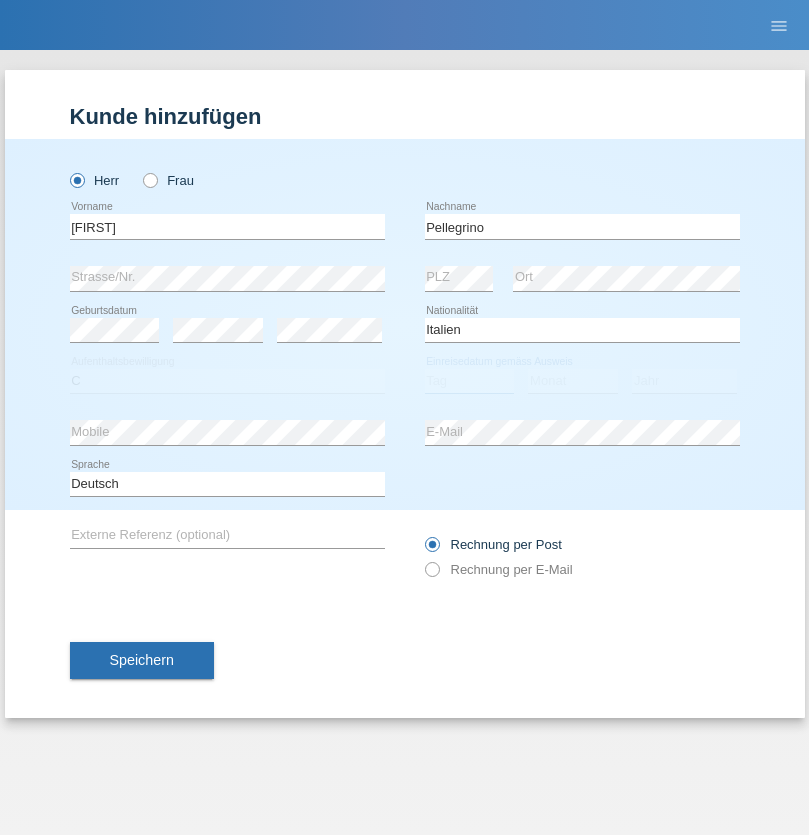 select on "07" 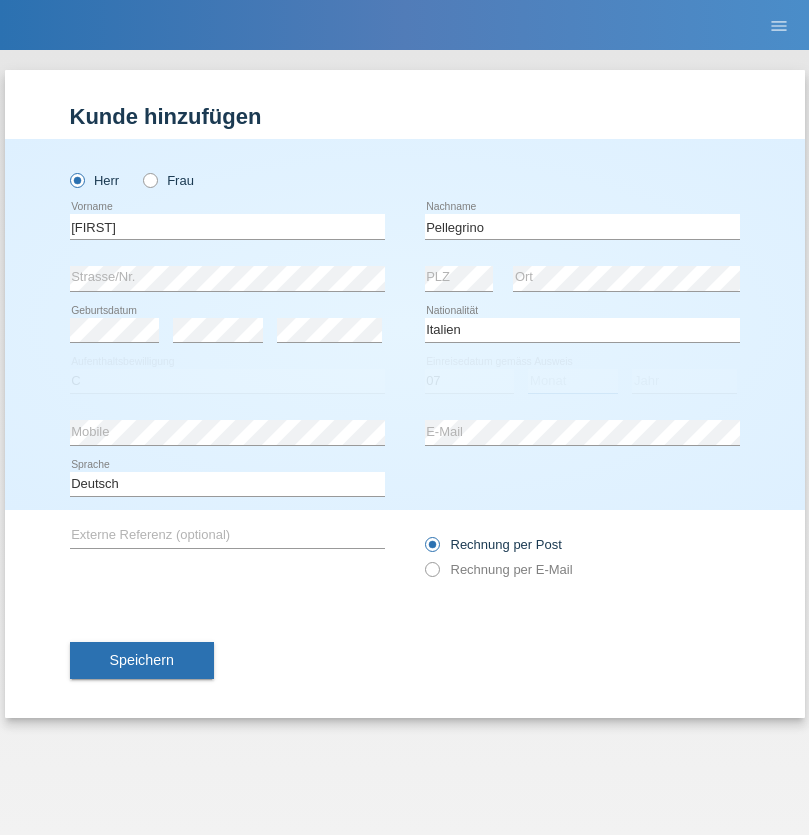 select on "07" 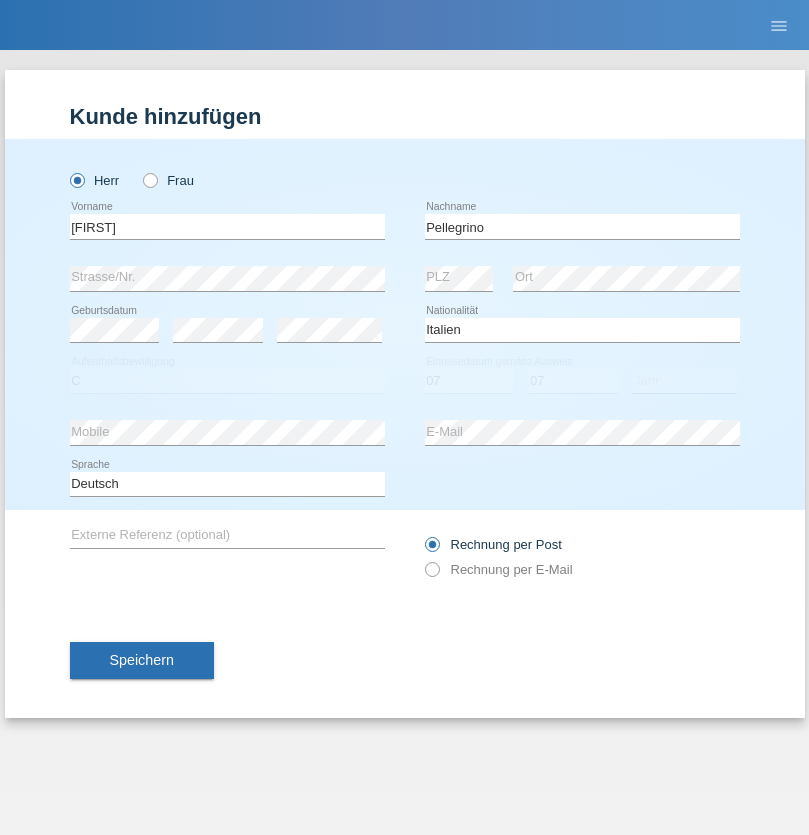 select on "2021" 